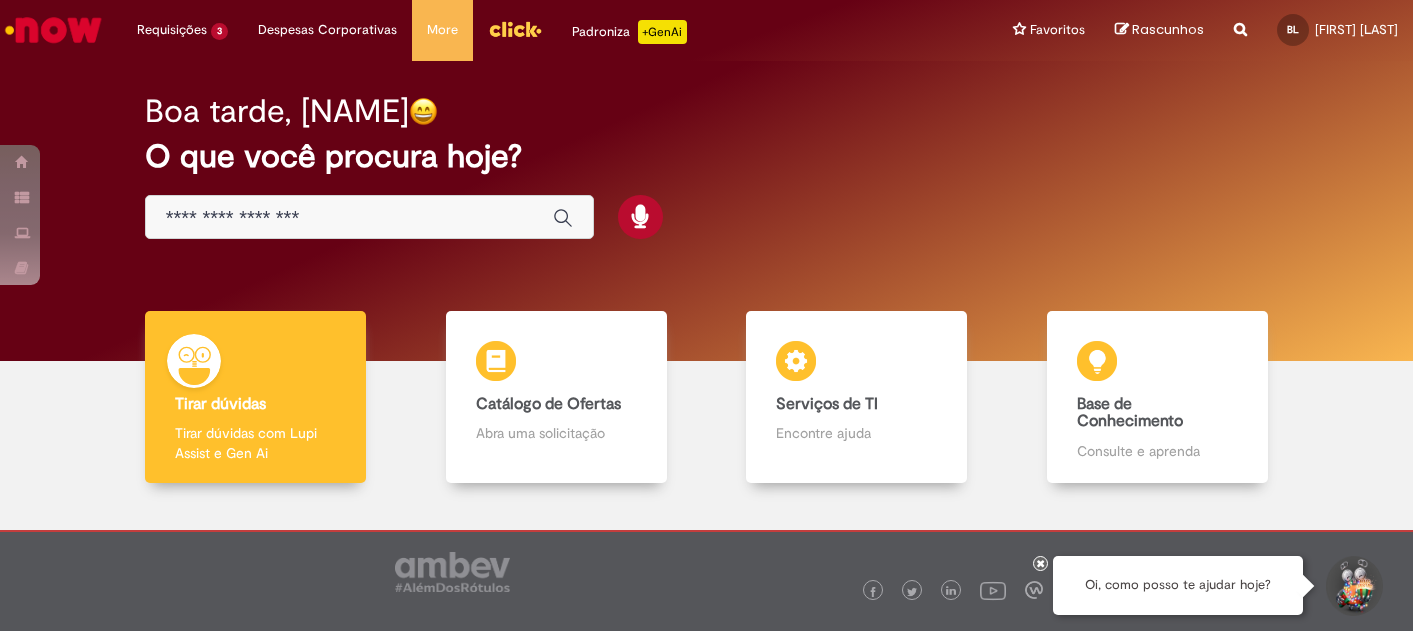 scroll, scrollTop: 0, scrollLeft: 0, axis: both 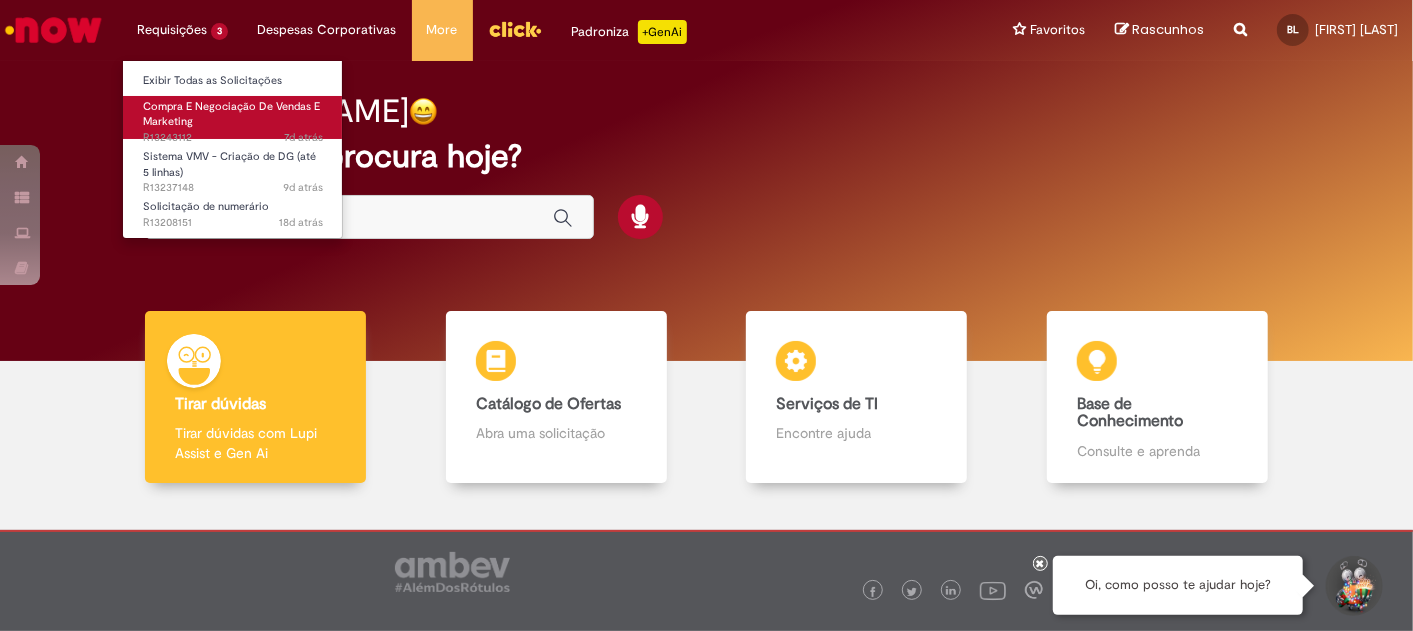 click on "Compra E Negociação De Vendas E Marketing
7d atrás 7 dias atrás  R13243112" at bounding box center [233, 117] 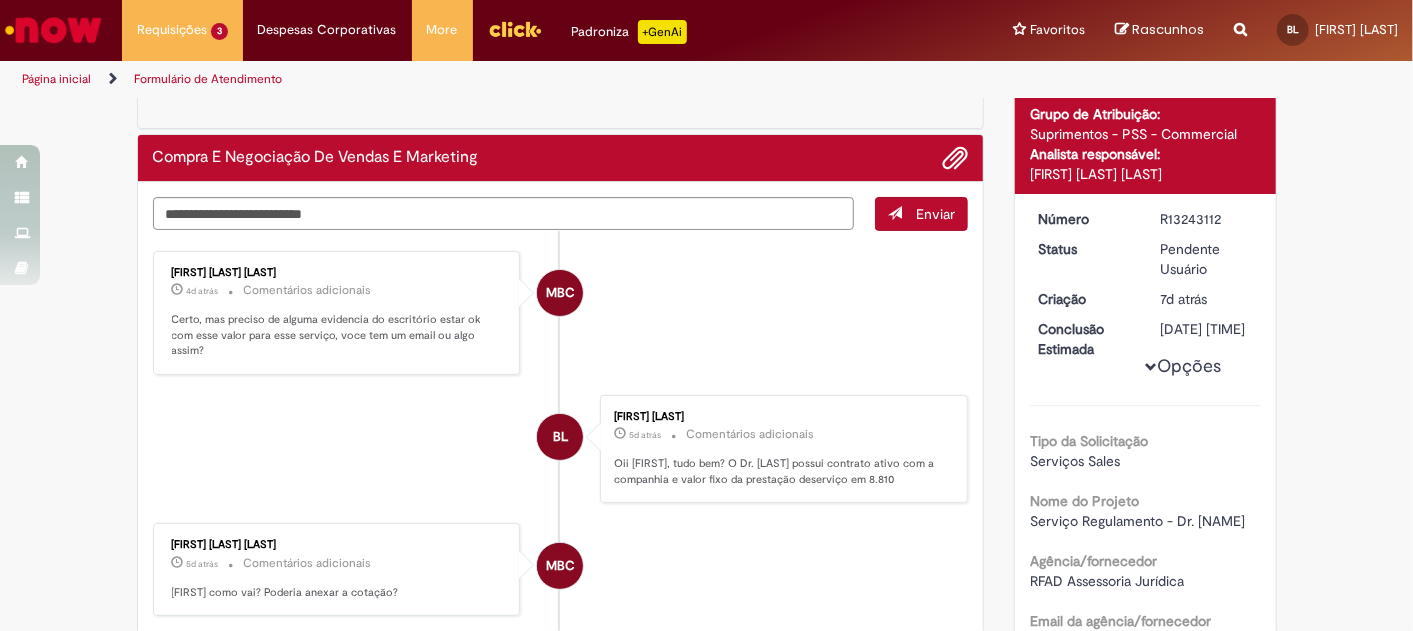 scroll, scrollTop: 0, scrollLeft: 0, axis: both 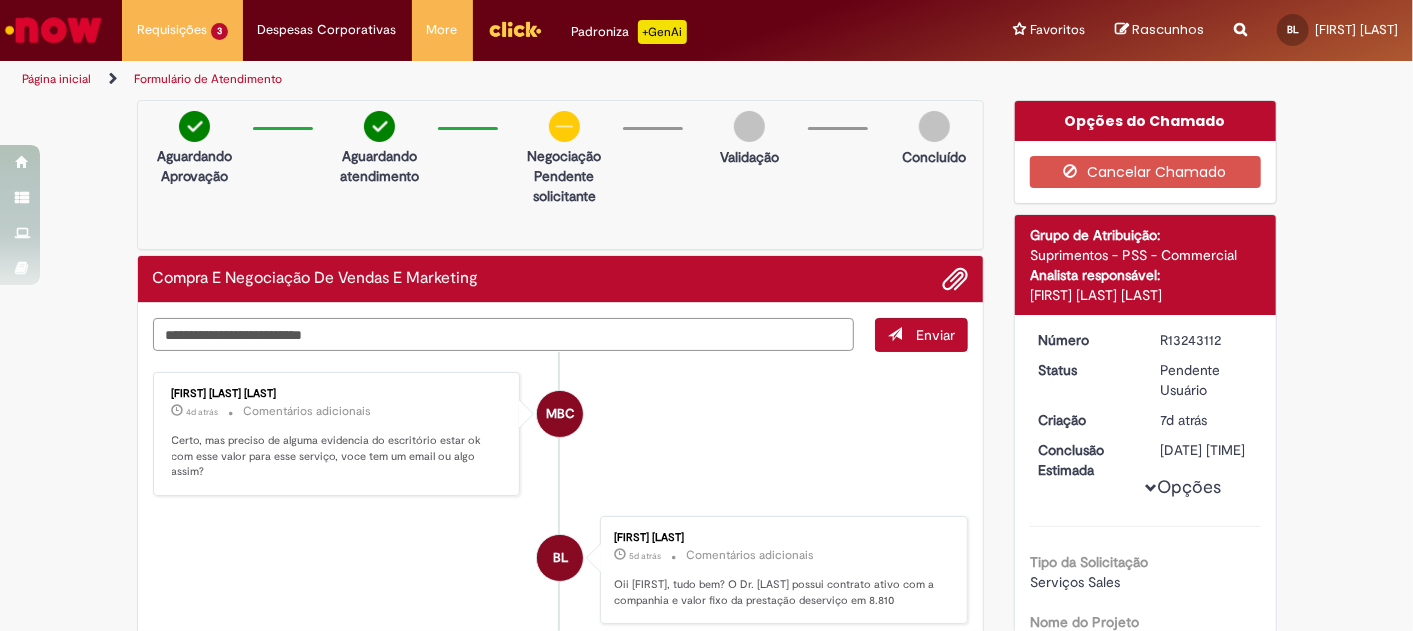 click at bounding box center (504, 334) 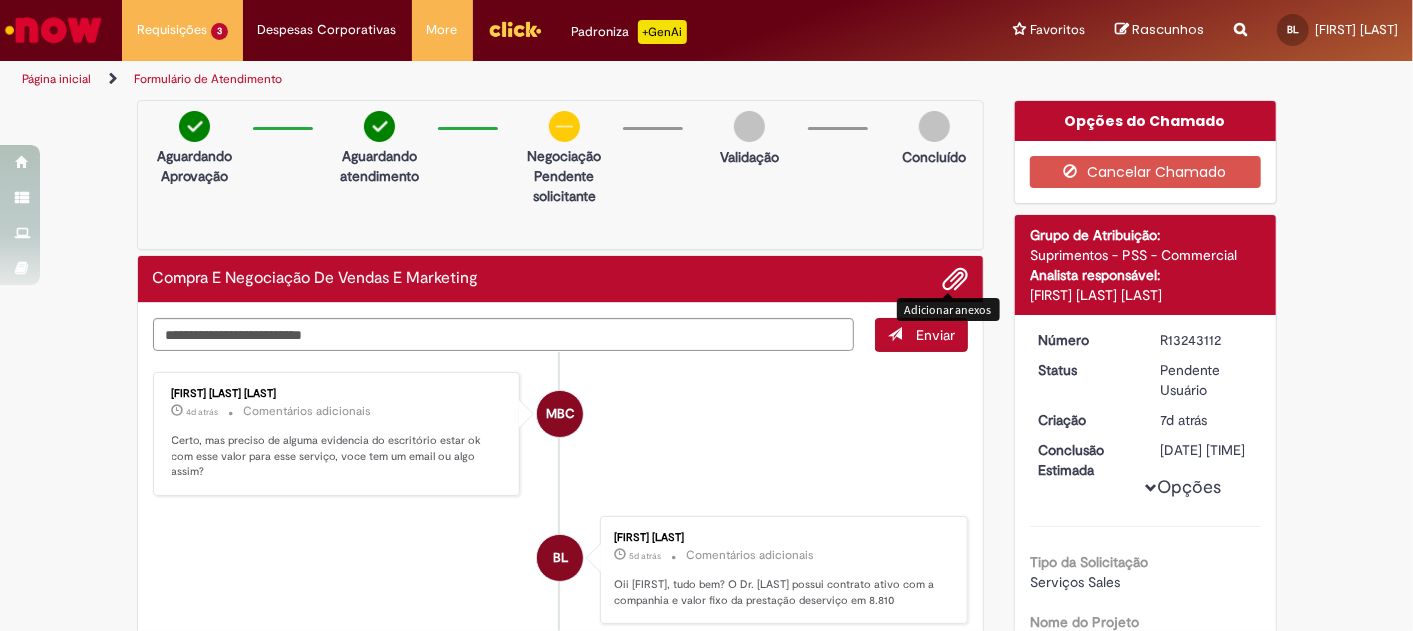 click at bounding box center [955, 280] 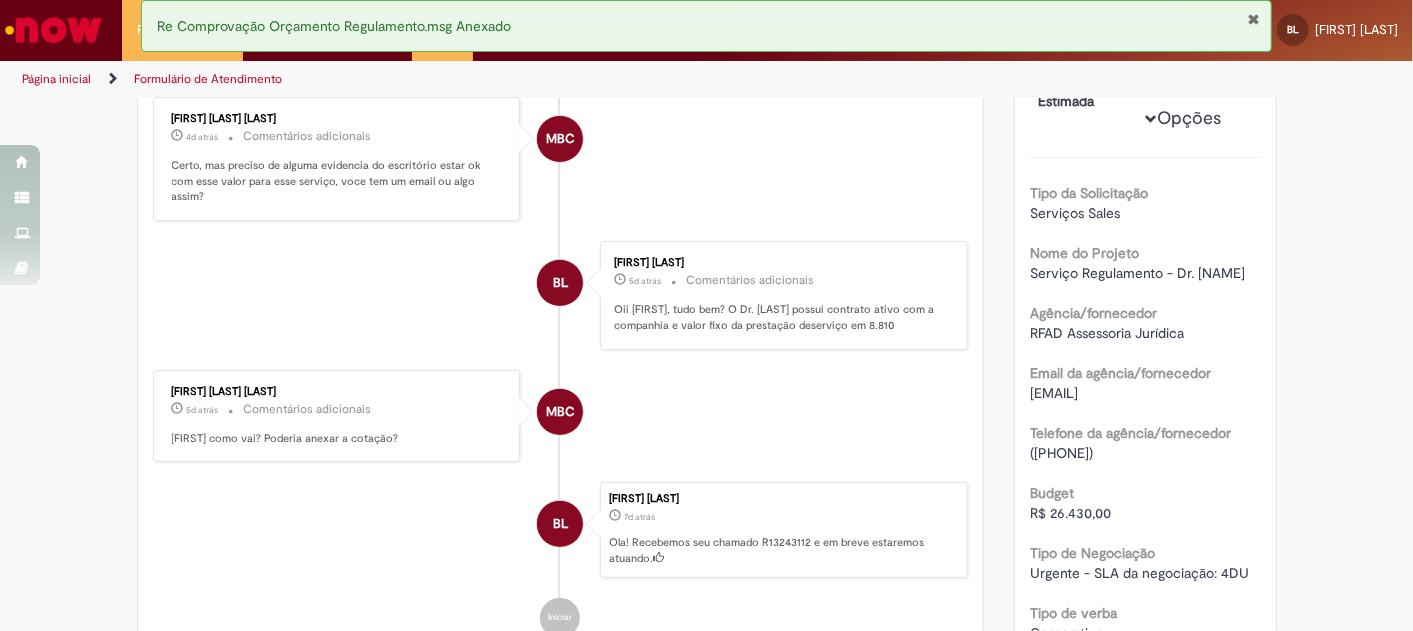 scroll, scrollTop: 0, scrollLeft: 0, axis: both 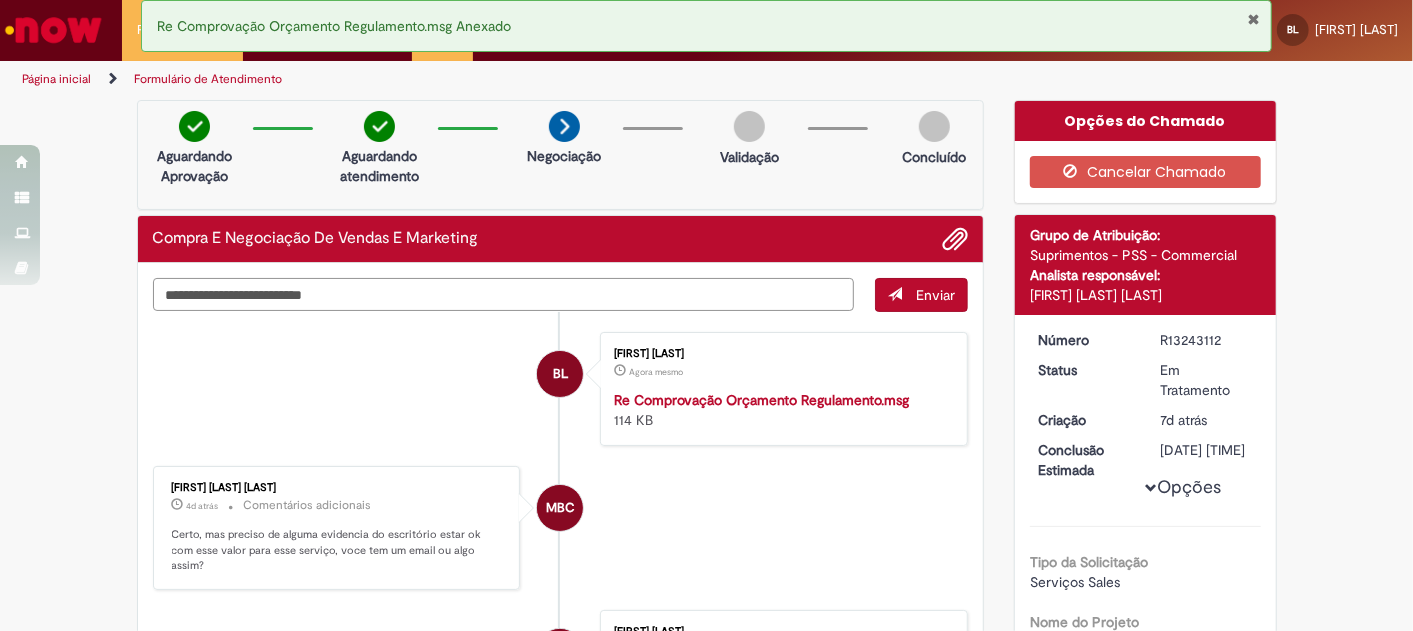 click at bounding box center [504, 294] 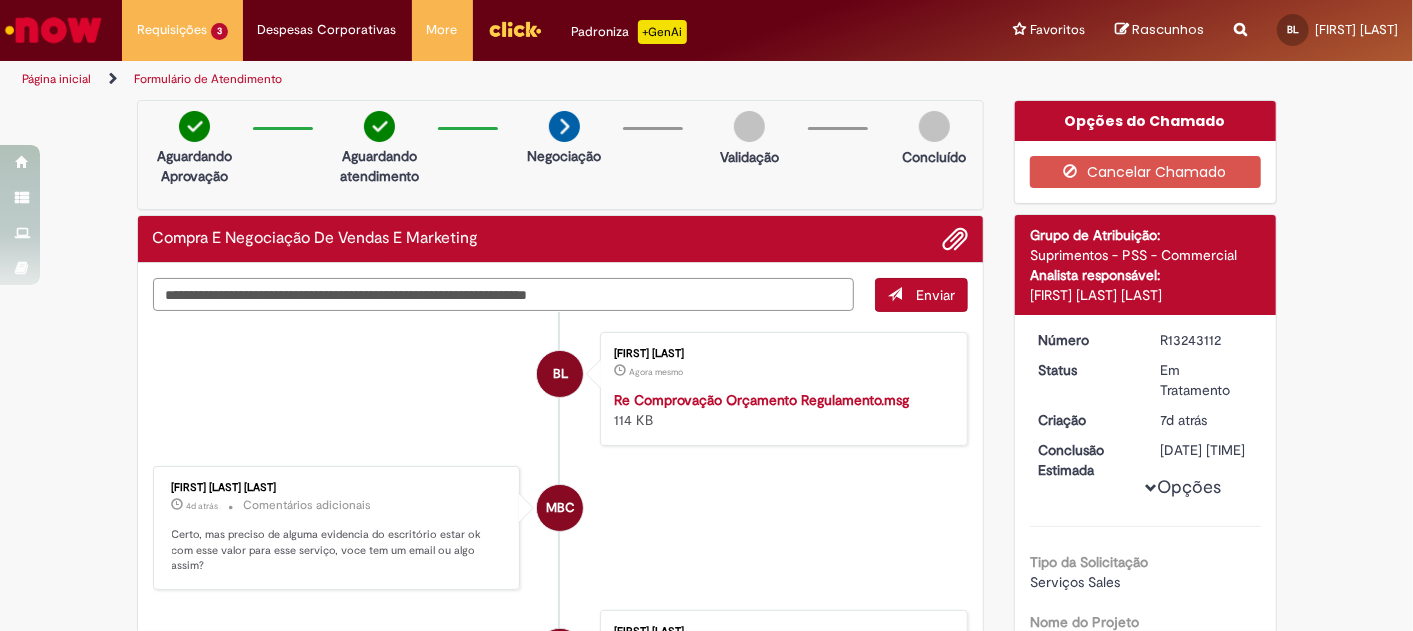 type on "**********" 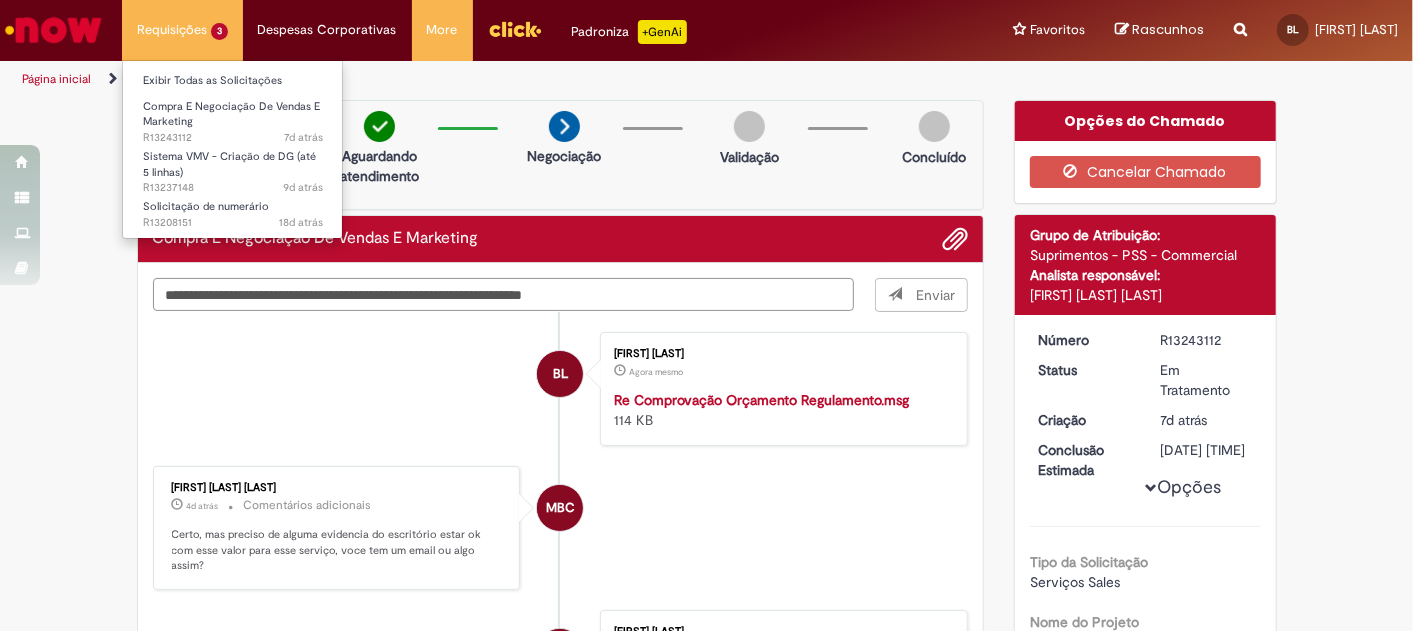 type 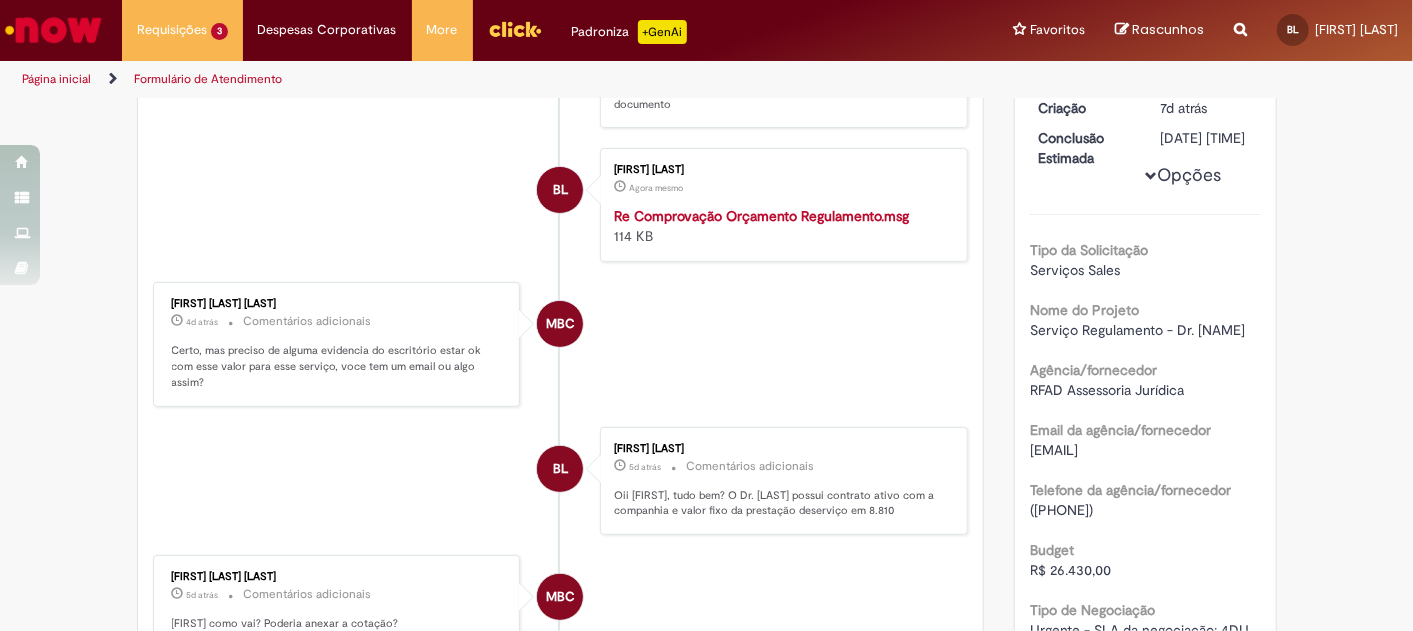 scroll, scrollTop: 333, scrollLeft: 0, axis: vertical 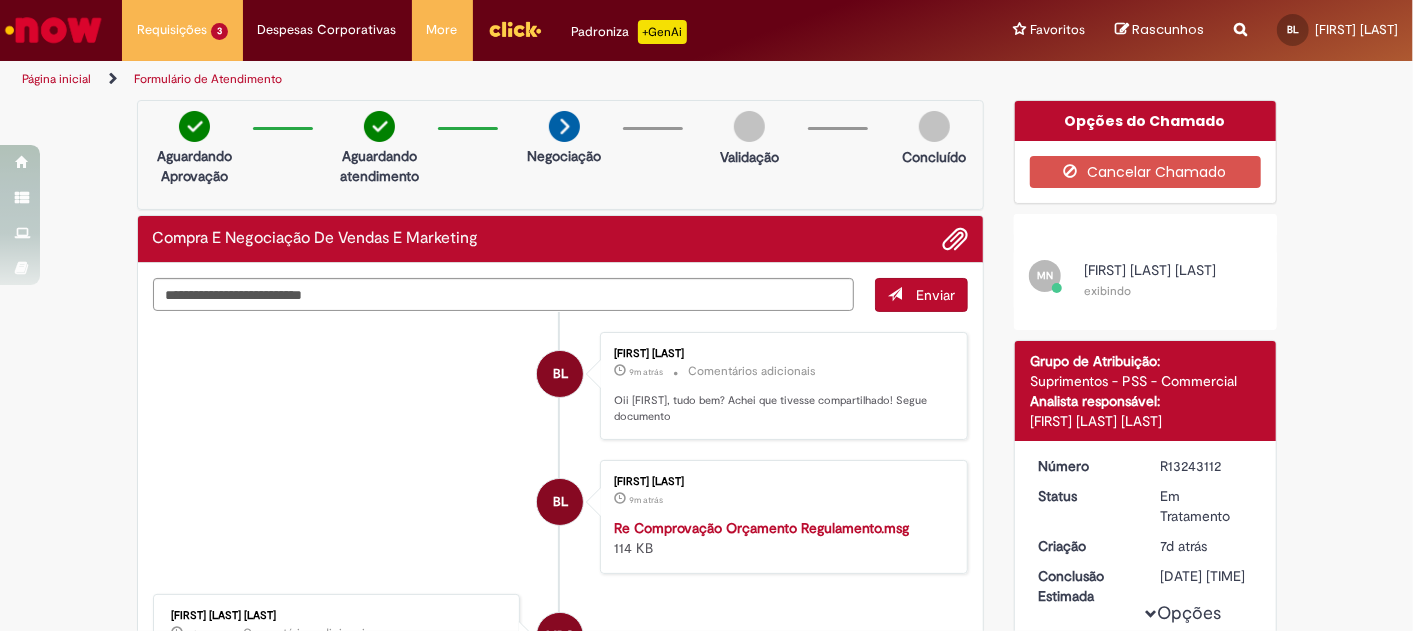 click at bounding box center (53, 30) 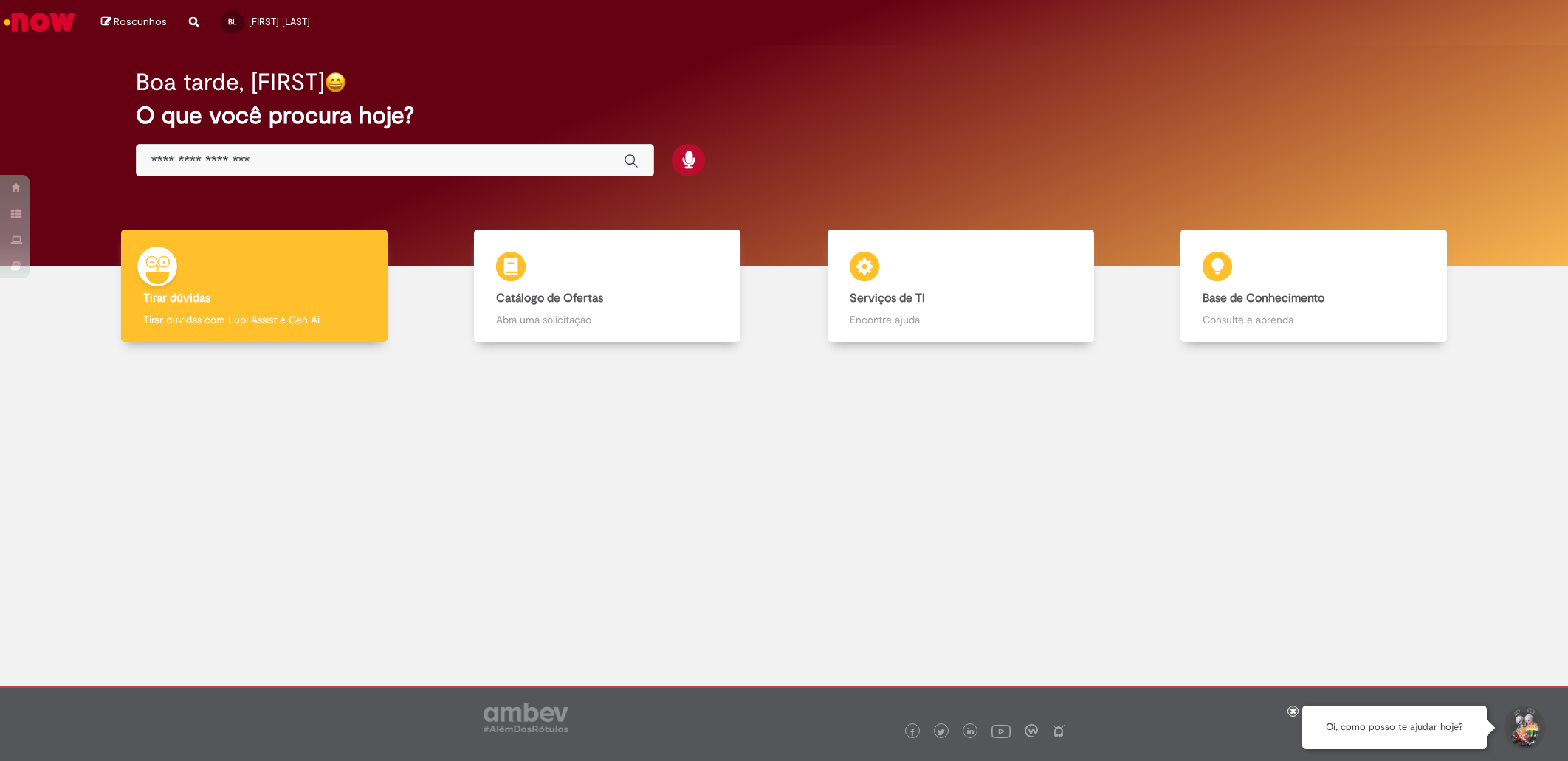 scroll, scrollTop: 0, scrollLeft: 0, axis: both 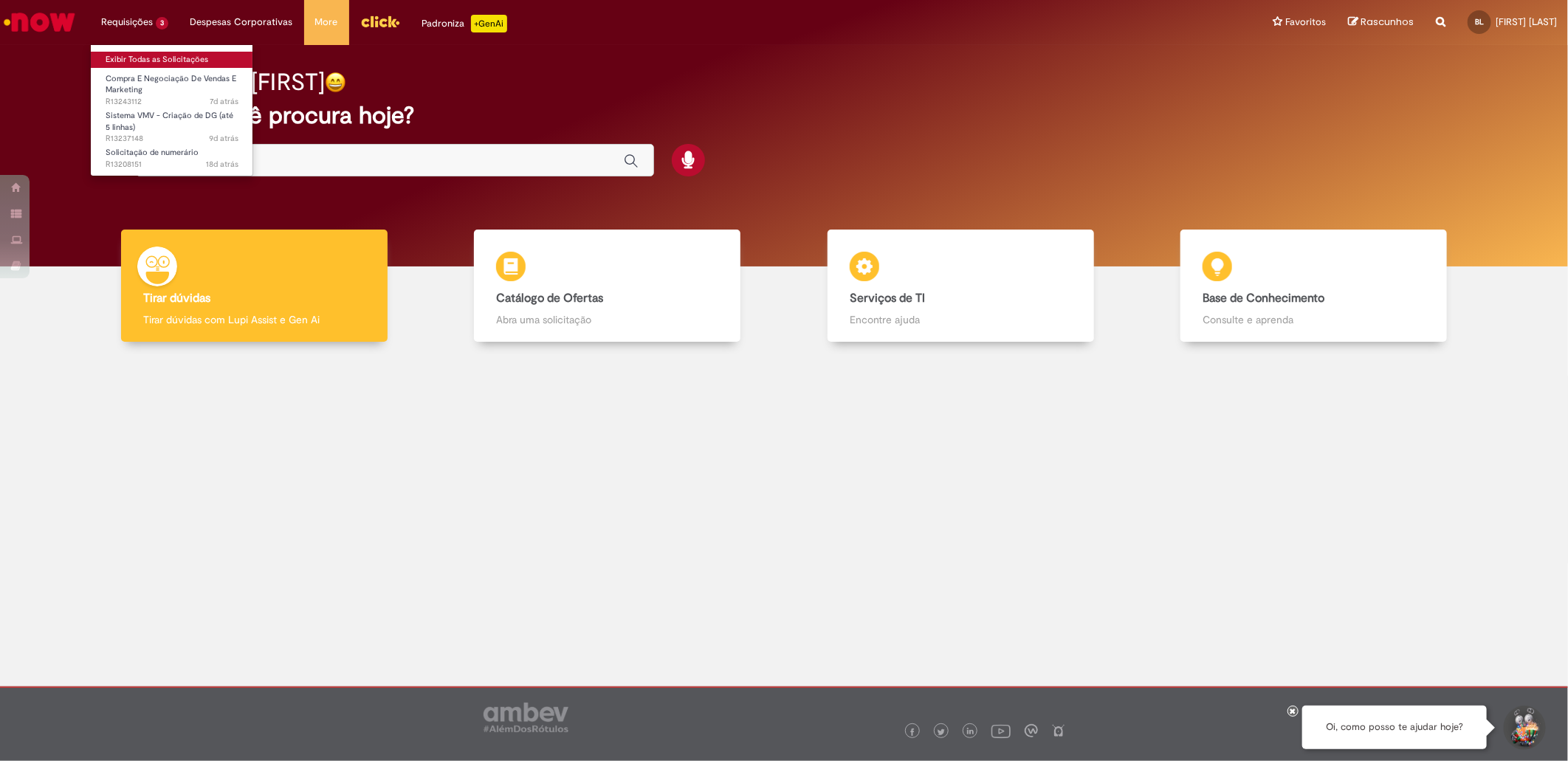 click on "Exibir Todas as Solicitações" at bounding box center [172, 60] 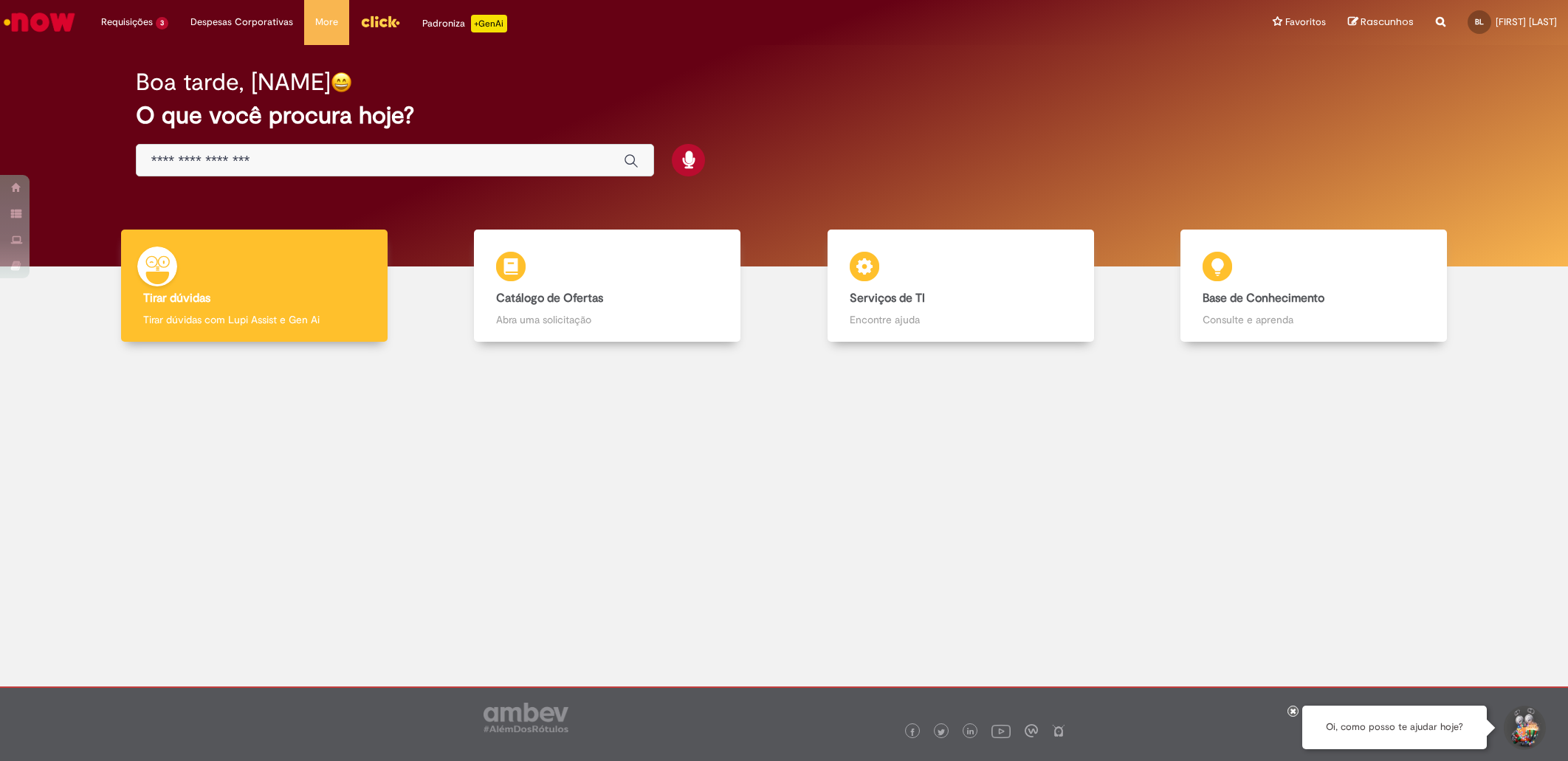 scroll, scrollTop: 0, scrollLeft: 0, axis: both 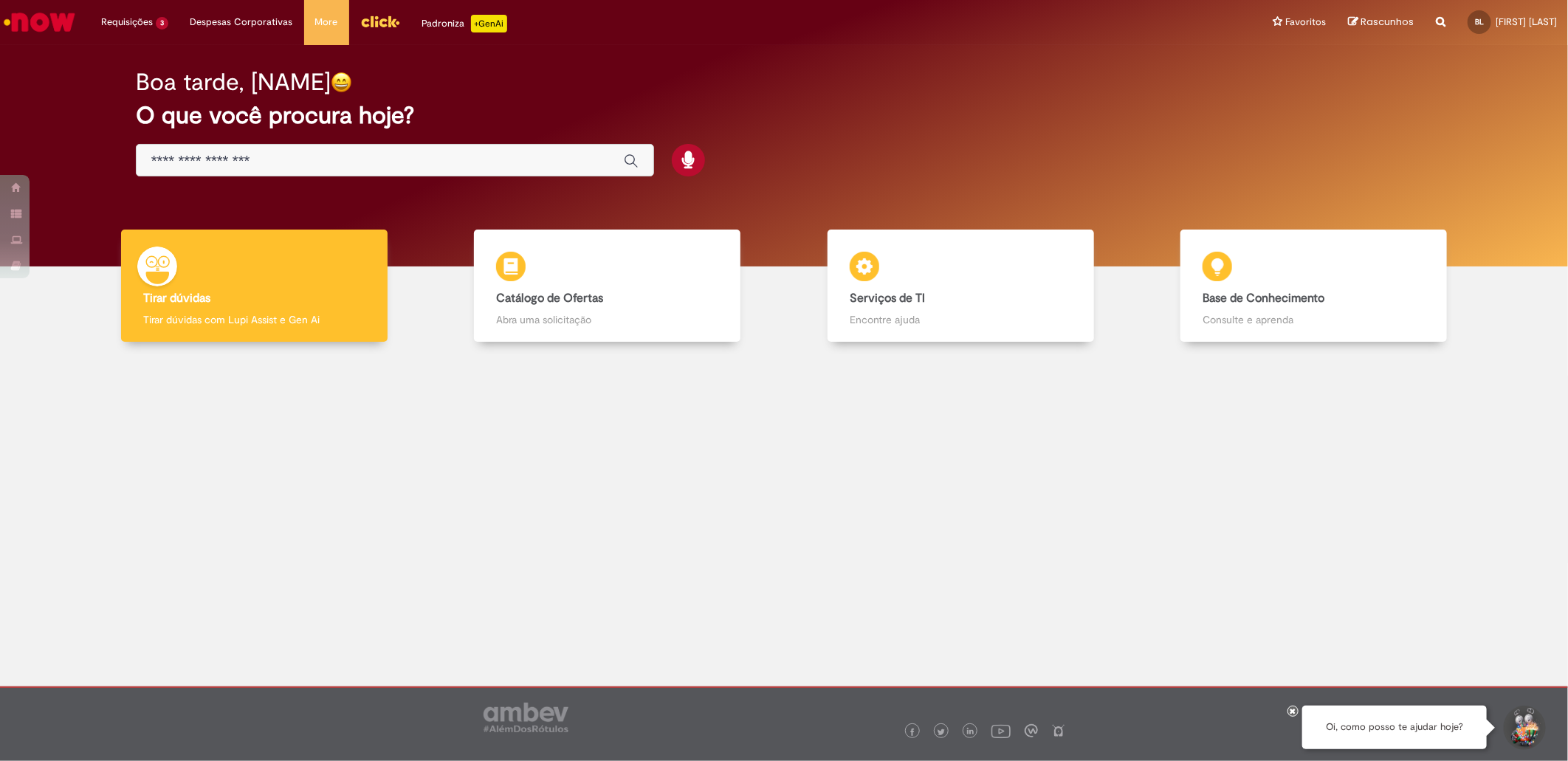 click at bounding box center (395, 160) 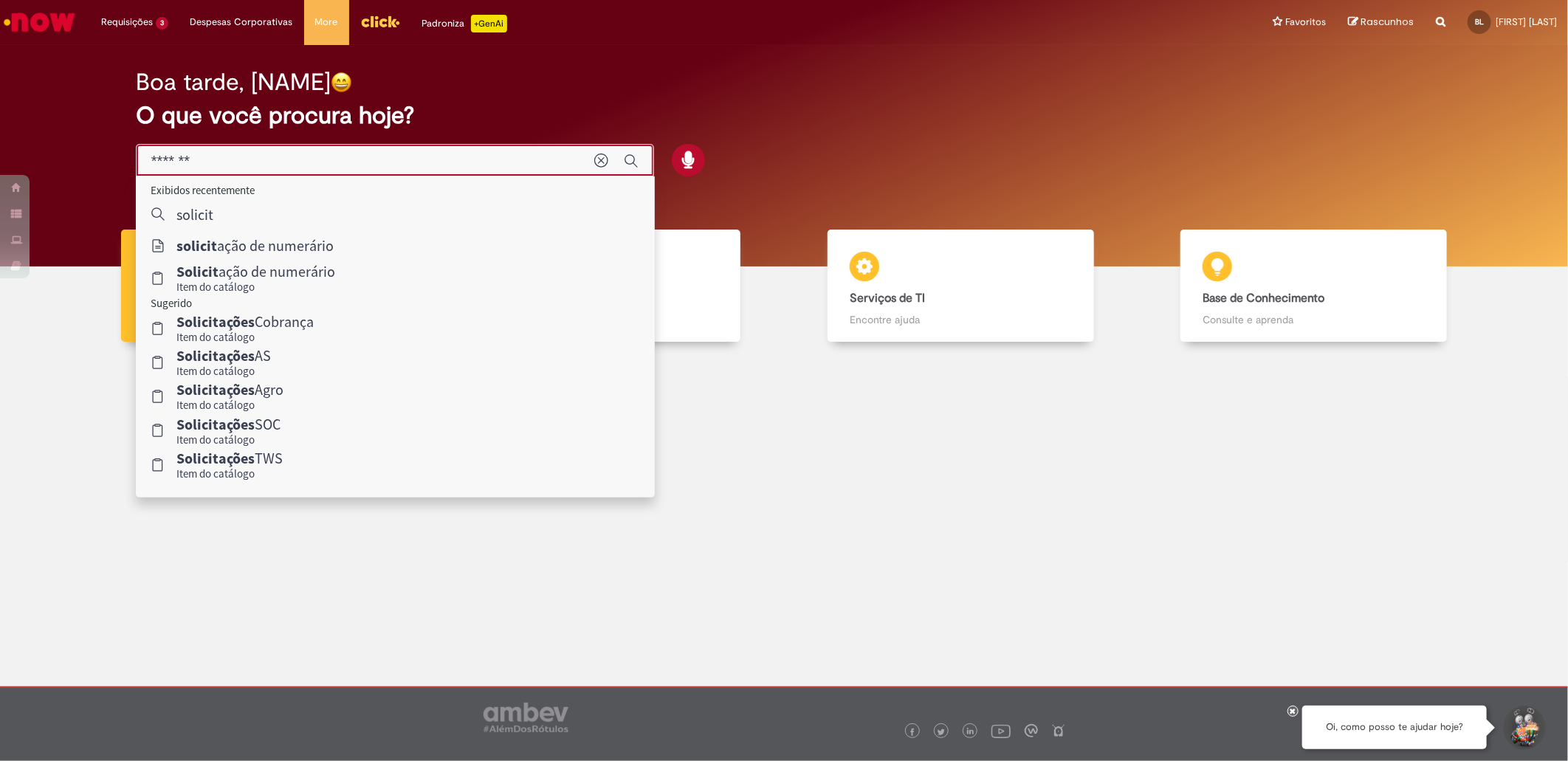 type on "*******" 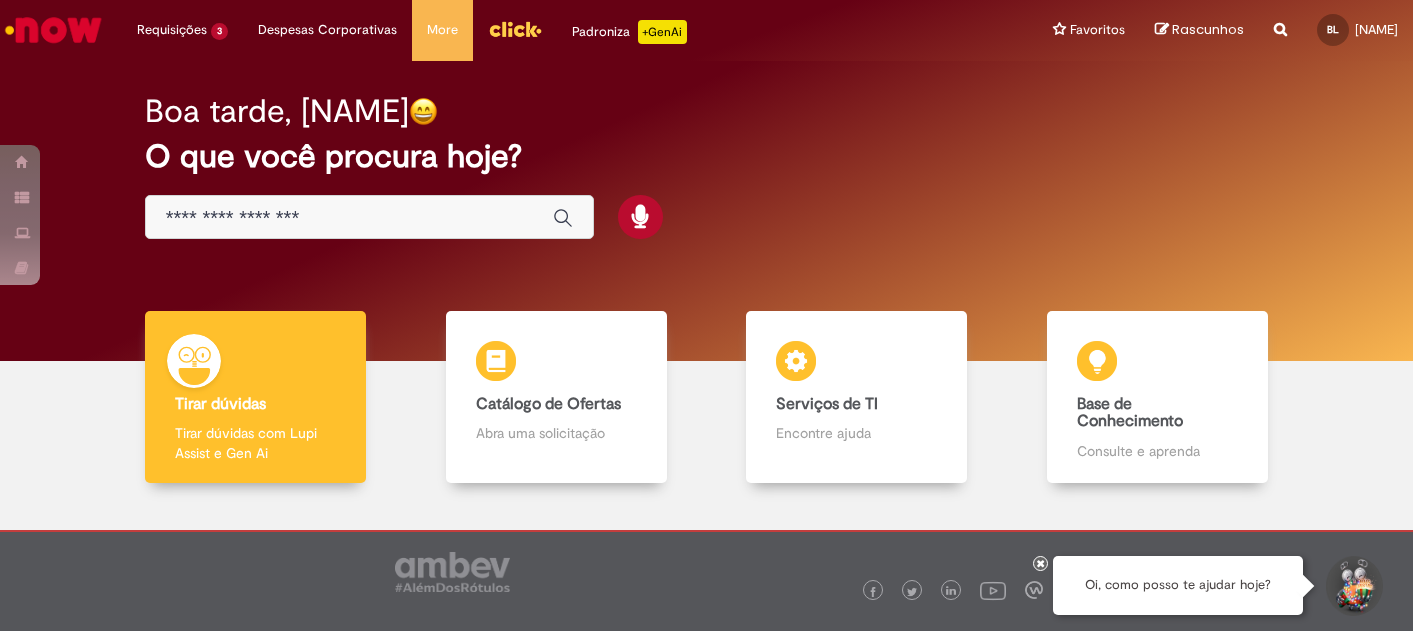 scroll, scrollTop: 0, scrollLeft: 0, axis: both 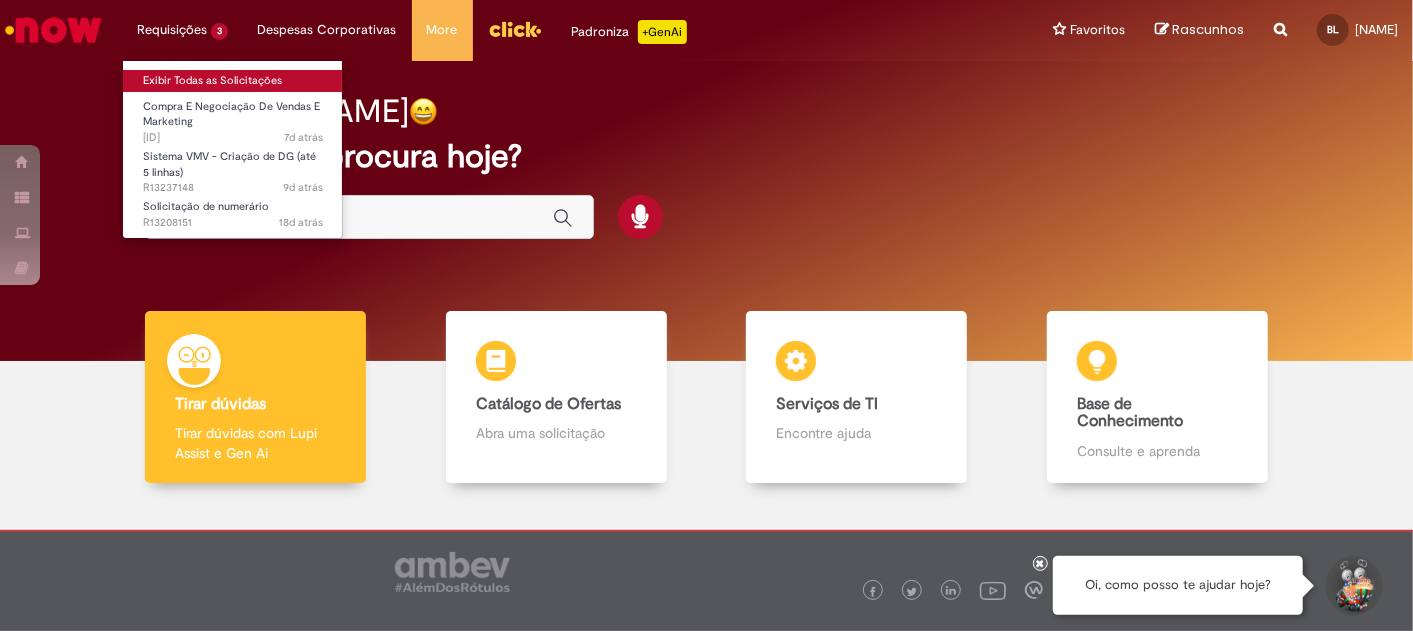 click on "Exibir Todas as Solicitações" at bounding box center [233, 81] 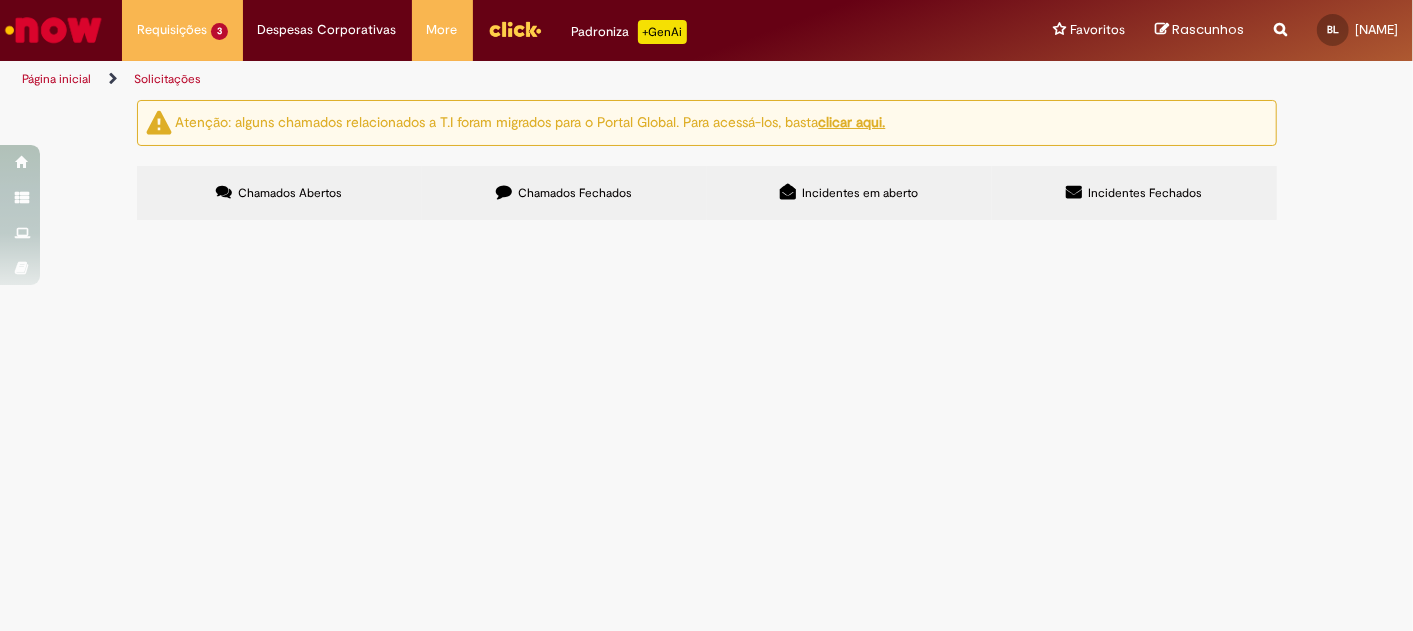 click on "Chamados Fechados" at bounding box center [564, 193] 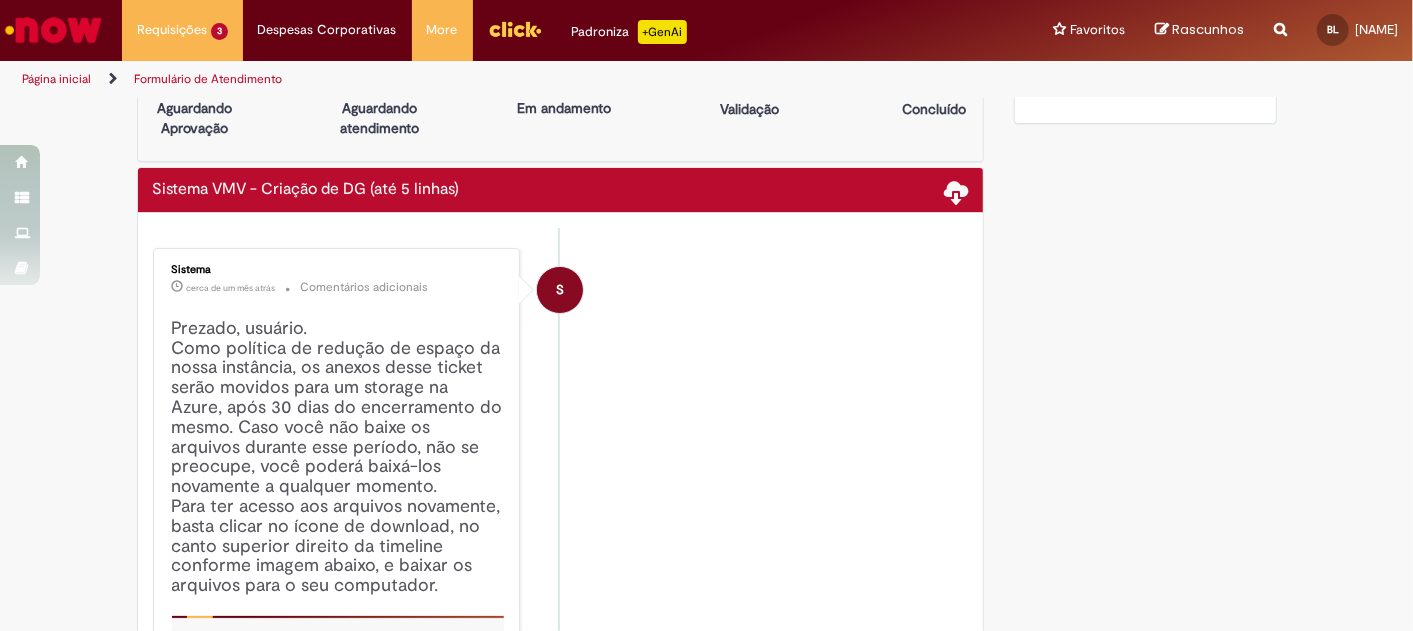 scroll, scrollTop: 0, scrollLeft: 0, axis: both 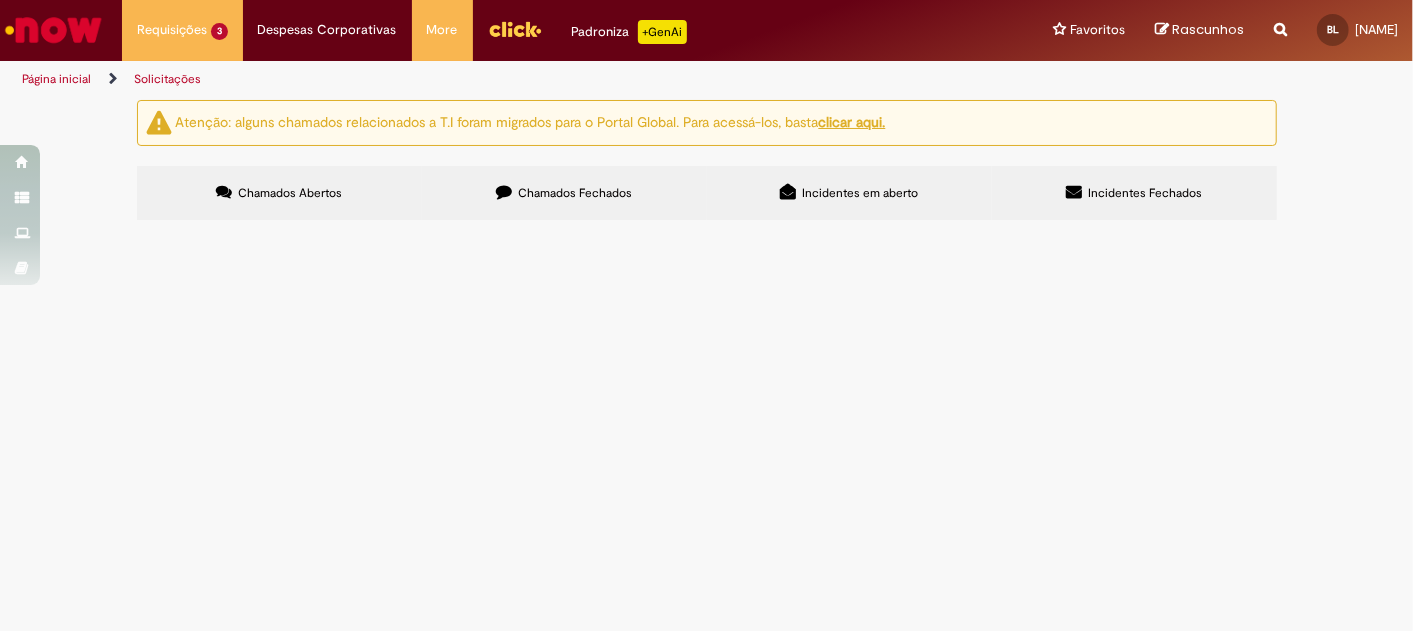click on "Chamados Fechados" at bounding box center [575, 193] 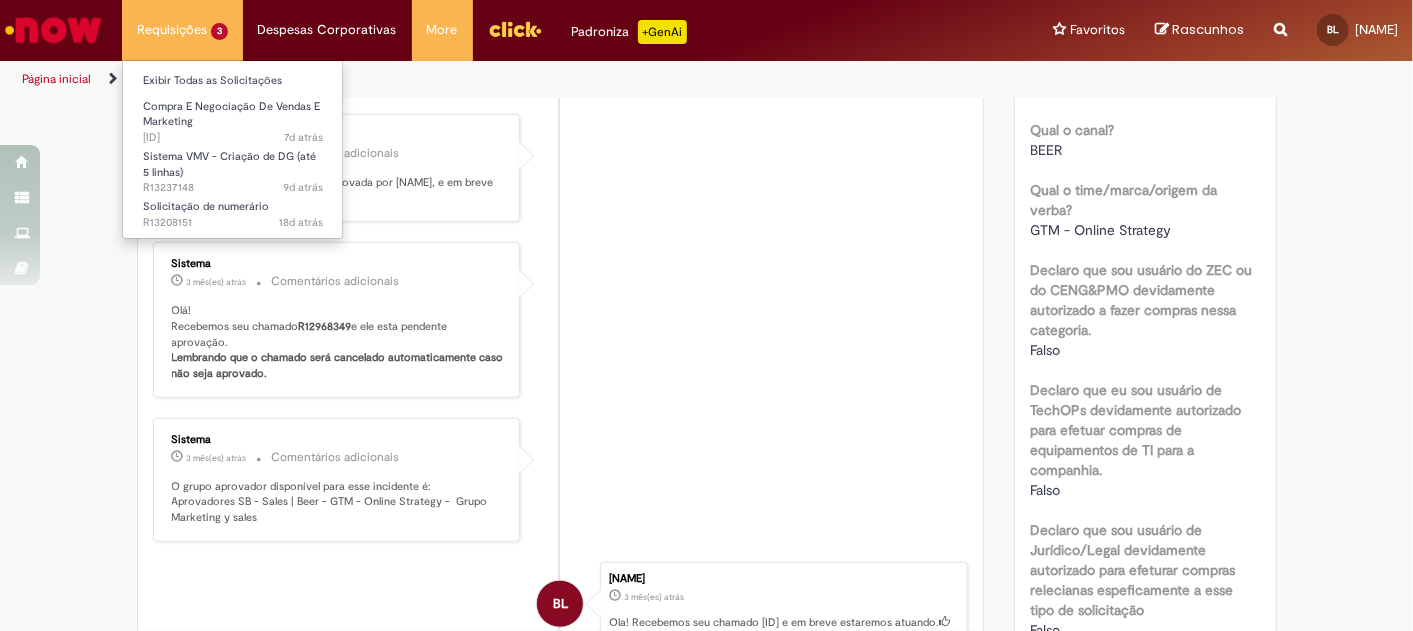 scroll, scrollTop: 0, scrollLeft: 0, axis: both 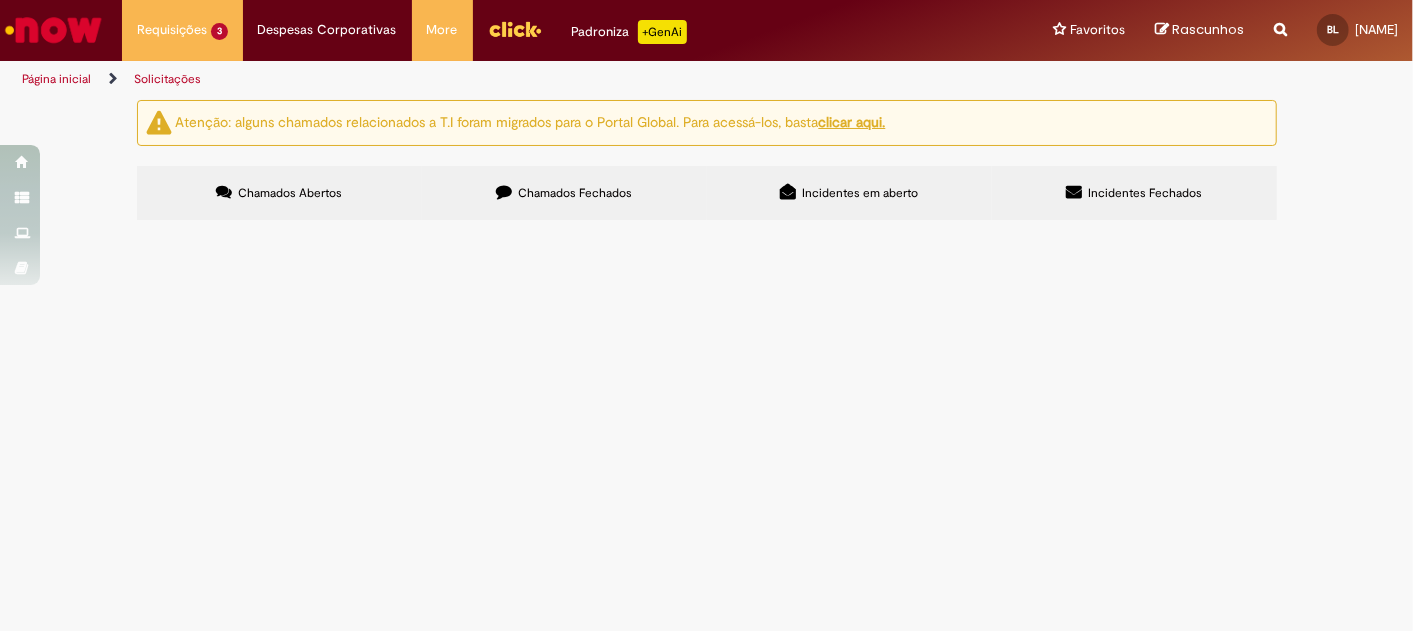 click on "Valor referente ao serviço do Dr [LAST] para a campanha de Spaten (03 regulamentos)" at bounding box center [0, 0] 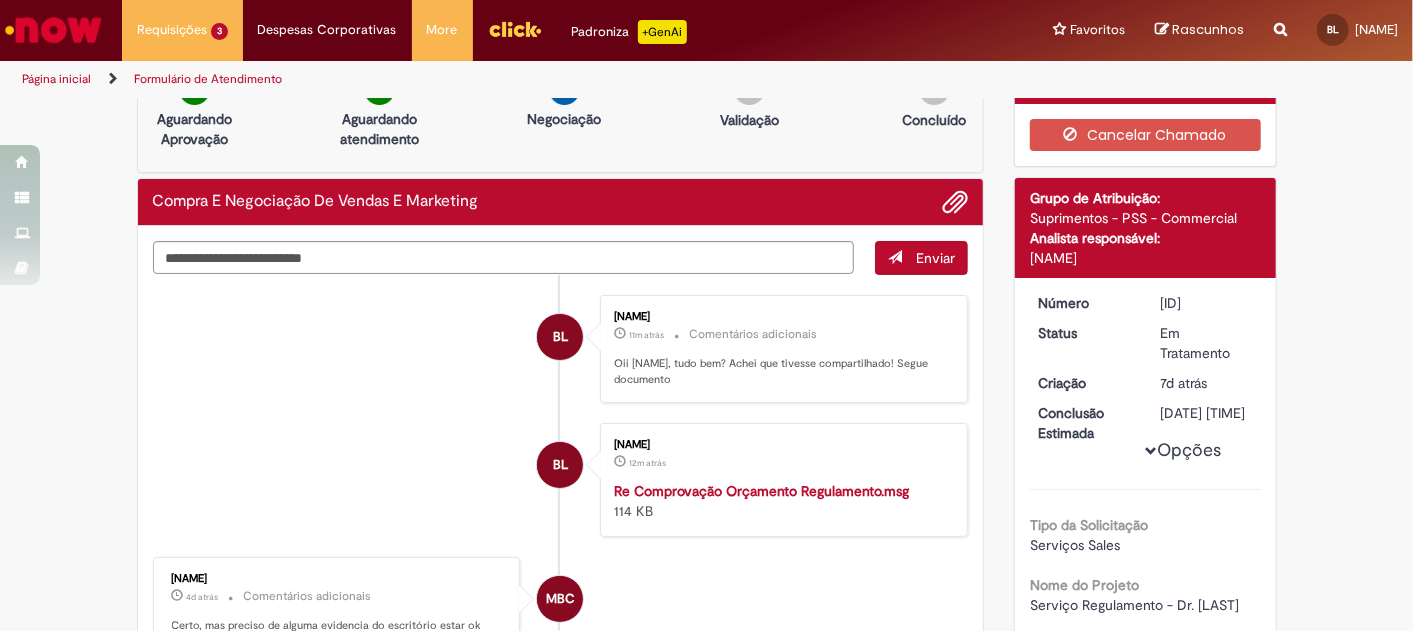scroll, scrollTop: 0, scrollLeft: 0, axis: both 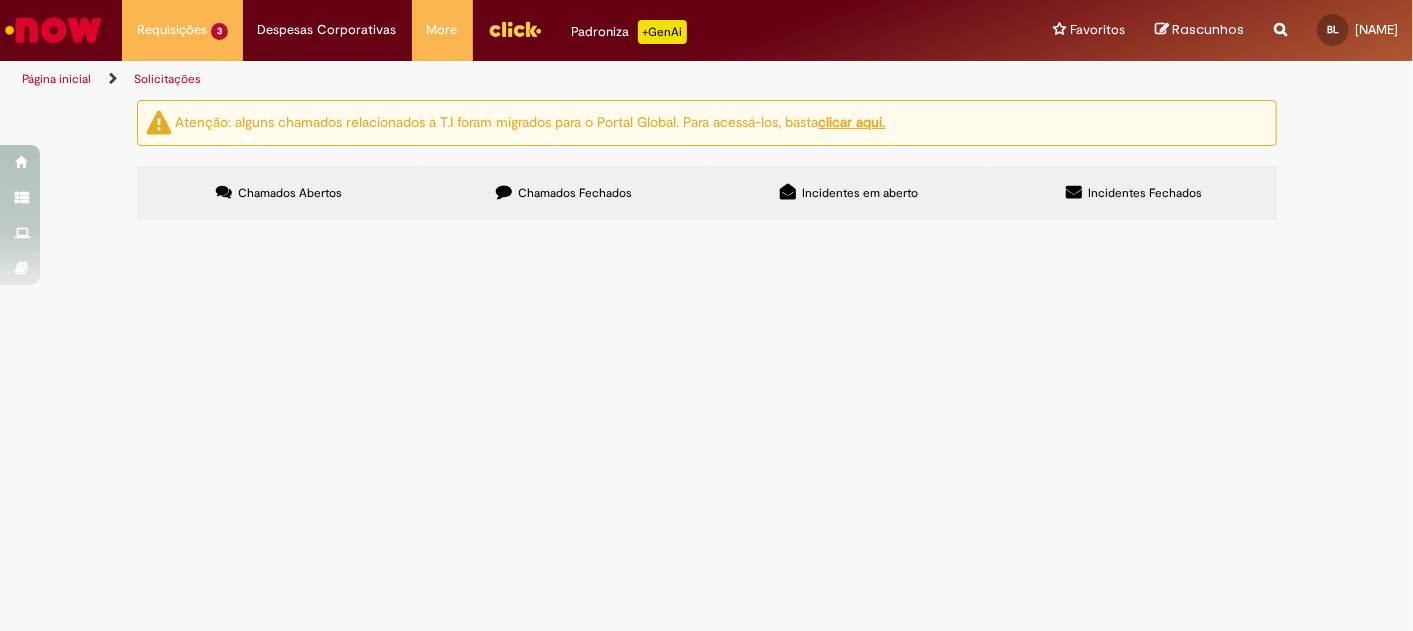 click on "Chamados Fechados" at bounding box center [575, 193] 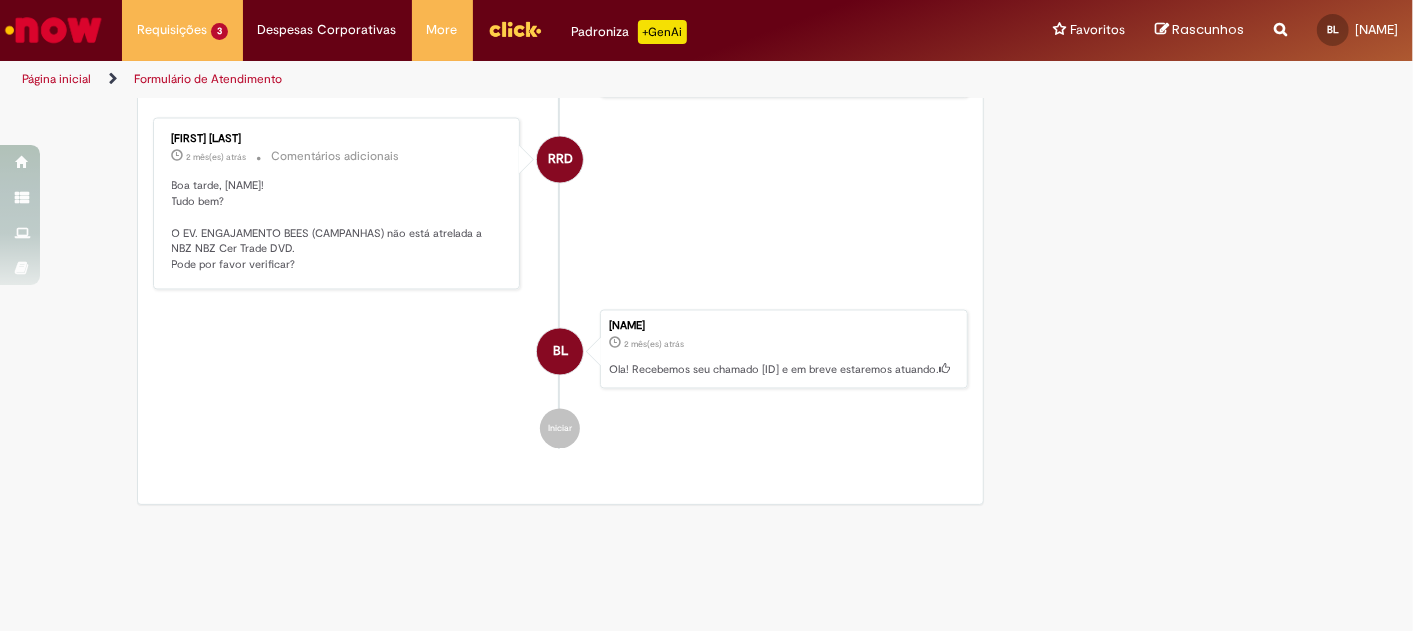scroll, scrollTop: 2290, scrollLeft: 0, axis: vertical 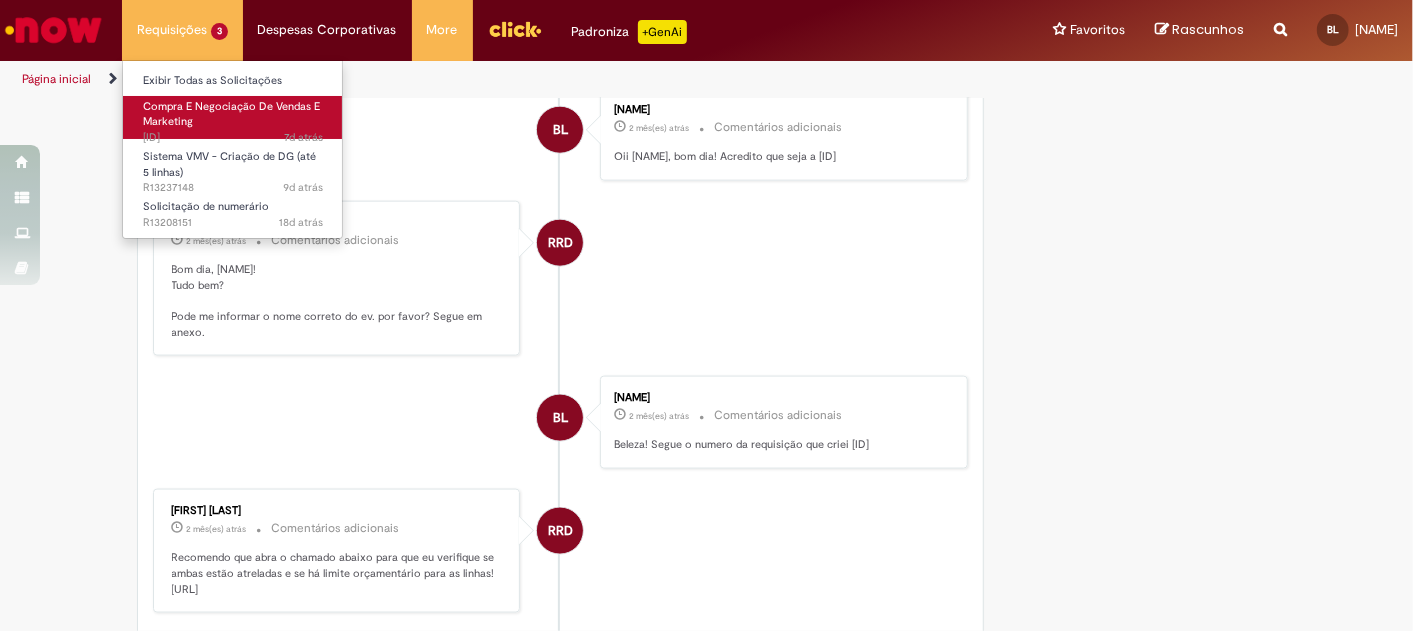 click on "Compra E Negociação De Vendas E Marketing
7d atrás 7 dias atrás  R13243112" at bounding box center [233, 117] 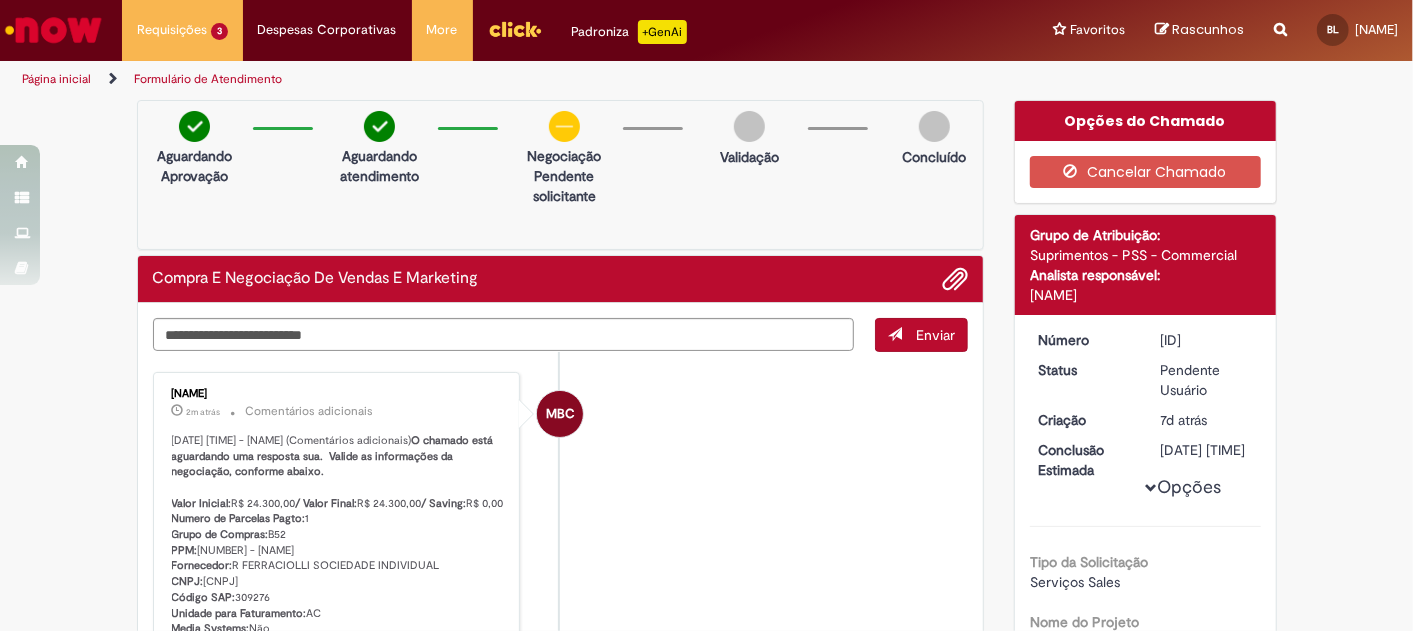 scroll, scrollTop: 111, scrollLeft: 0, axis: vertical 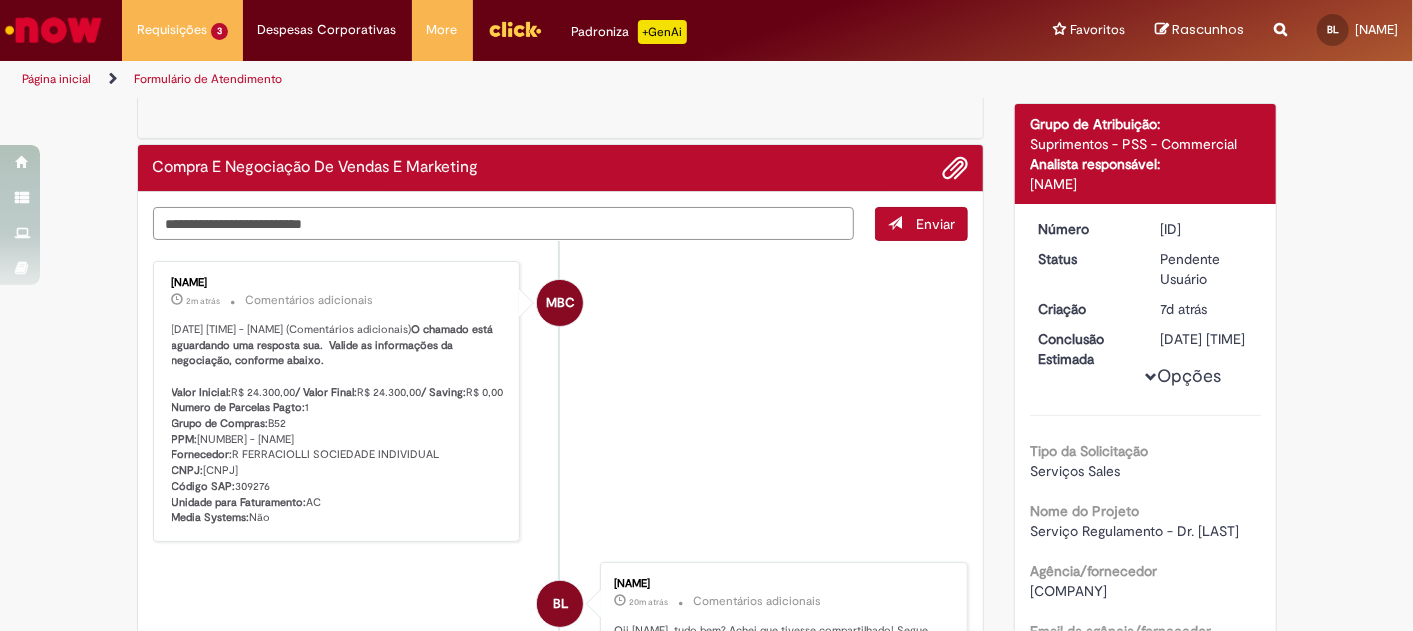 click at bounding box center (504, 223) 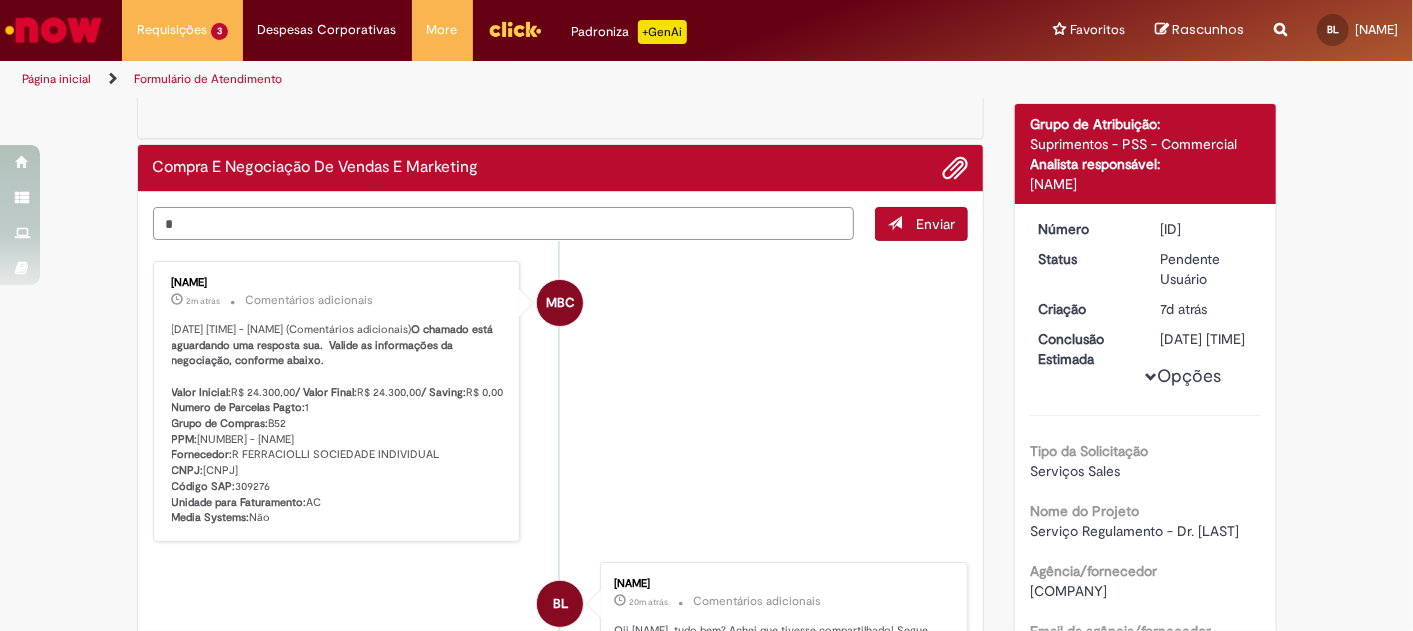 type on "**" 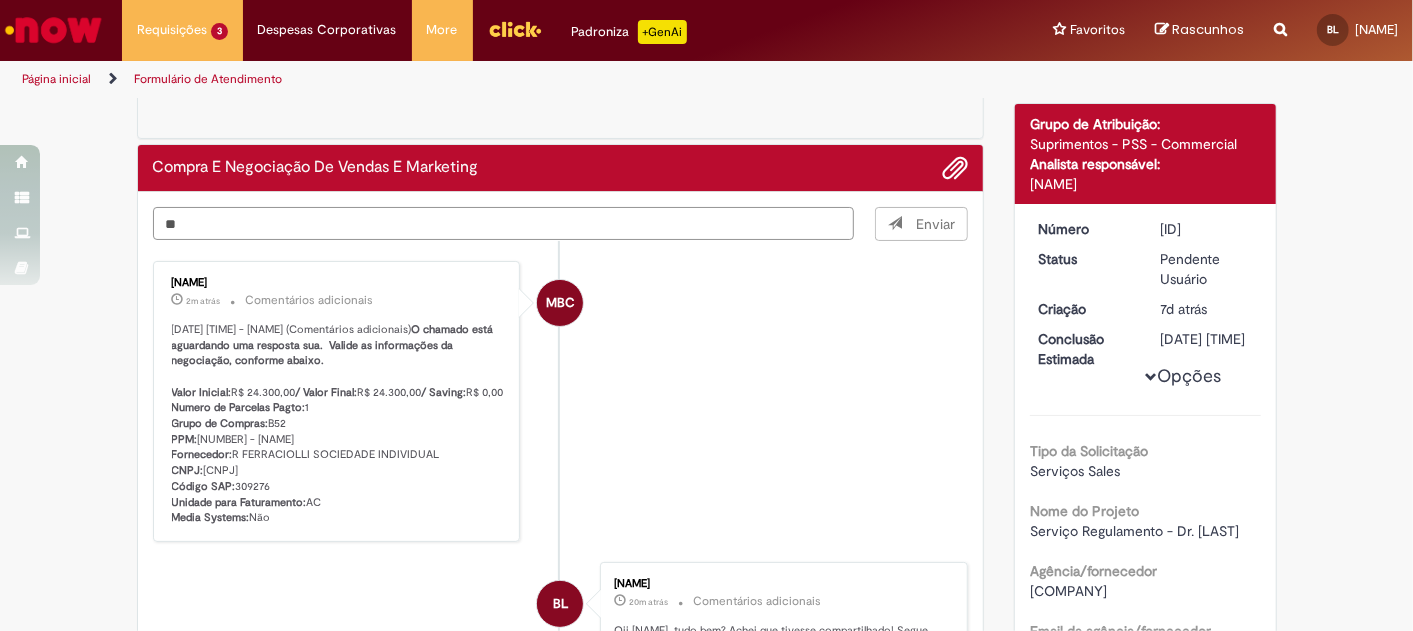 type 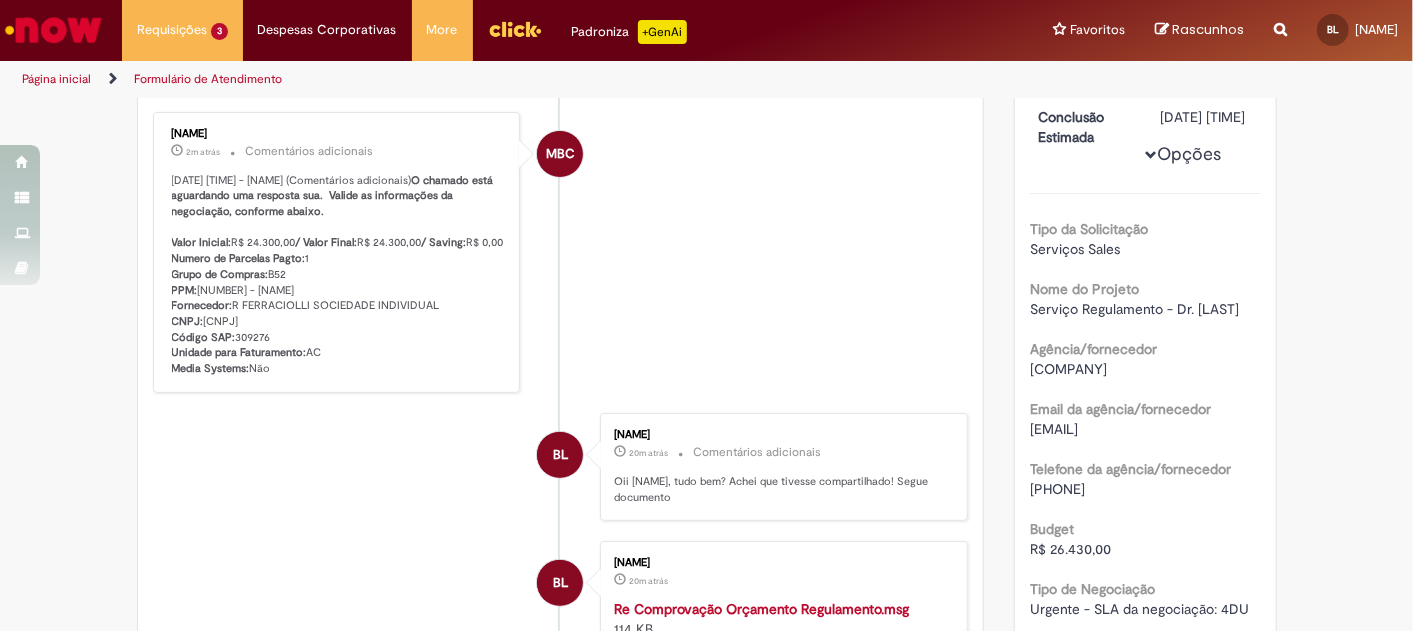 scroll, scrollTop: 222, scrollLeft: 0, axis: vertical 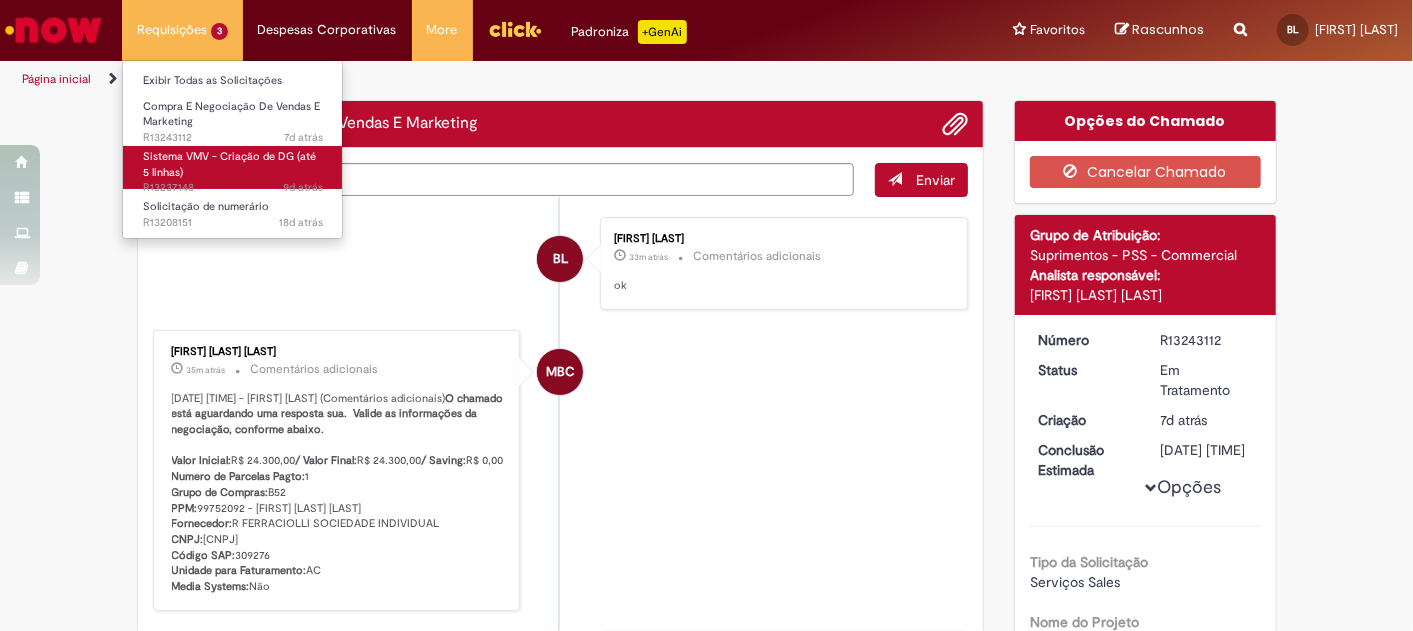 click on "Sistema VMV - Criação de DG (até 5 linhas)" at bounding box center (229, 164) 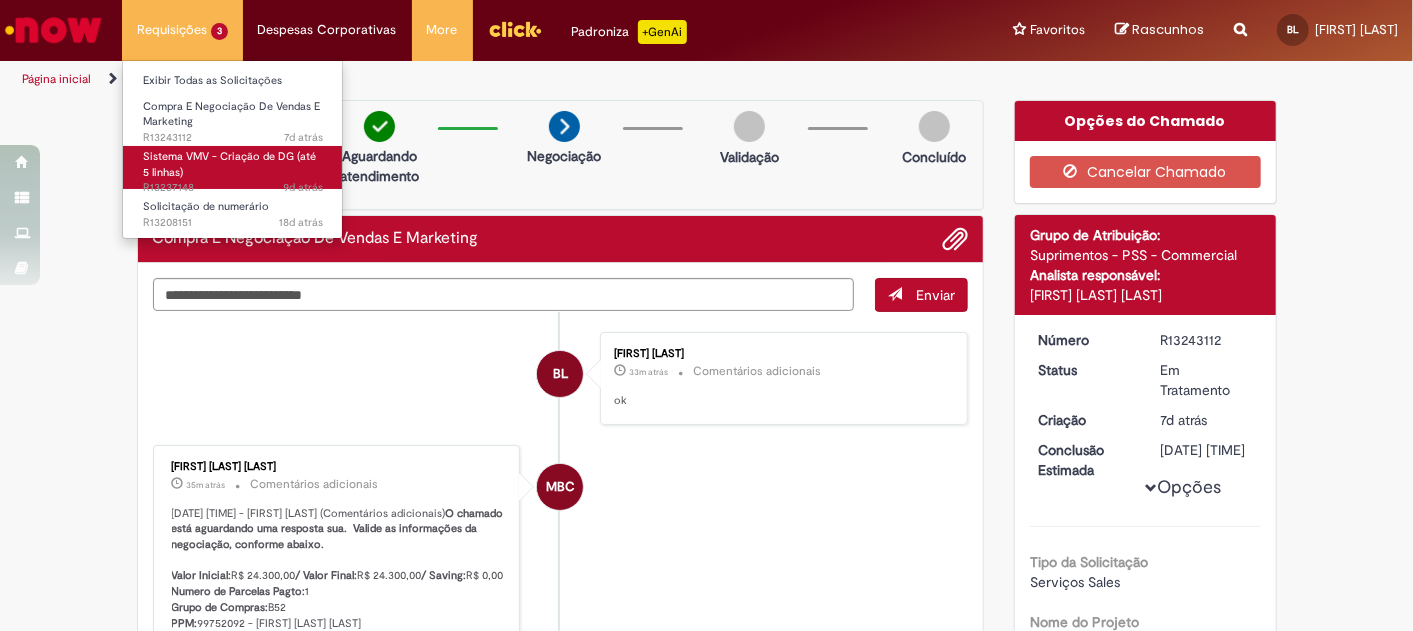 click on "Sistema VMV - Criação de DG (até 5 linhas)" at bounding box center (229, 164) 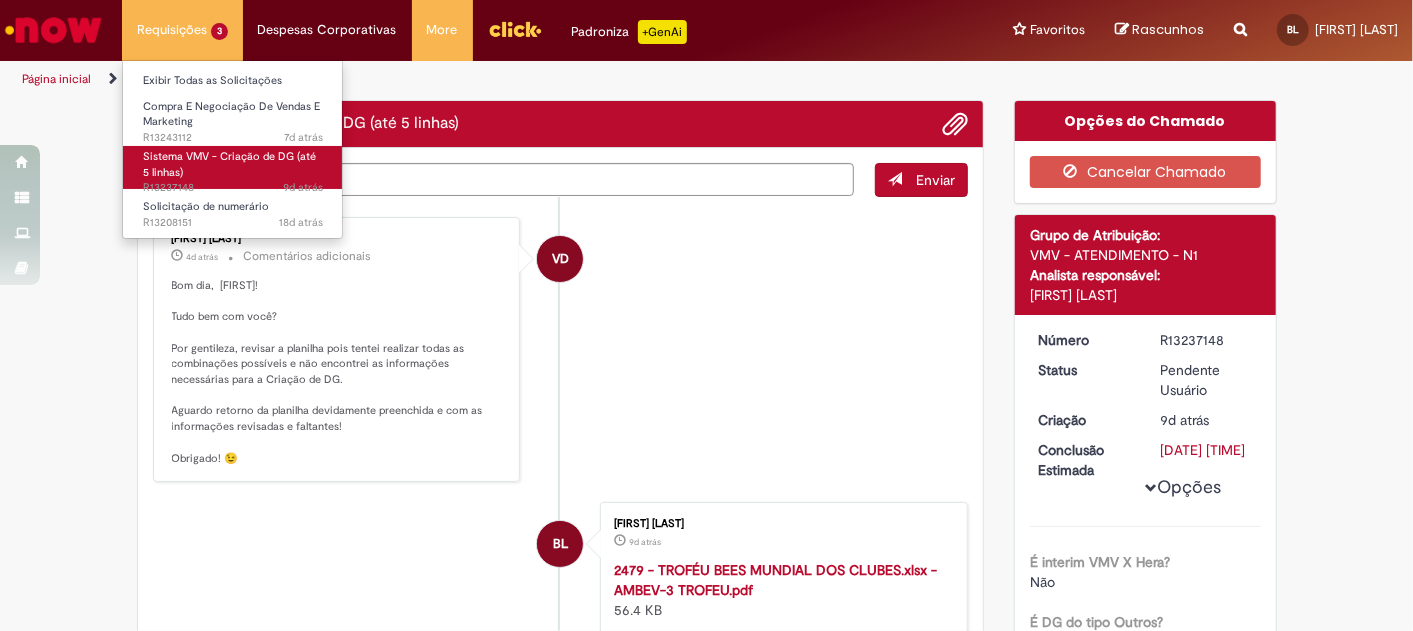 click on "Sistema VMV - Criação de DG (até 5 linhas)
9d atrás 9 dias atrás  R[NUMBER]" at bounding box center [233, 167] 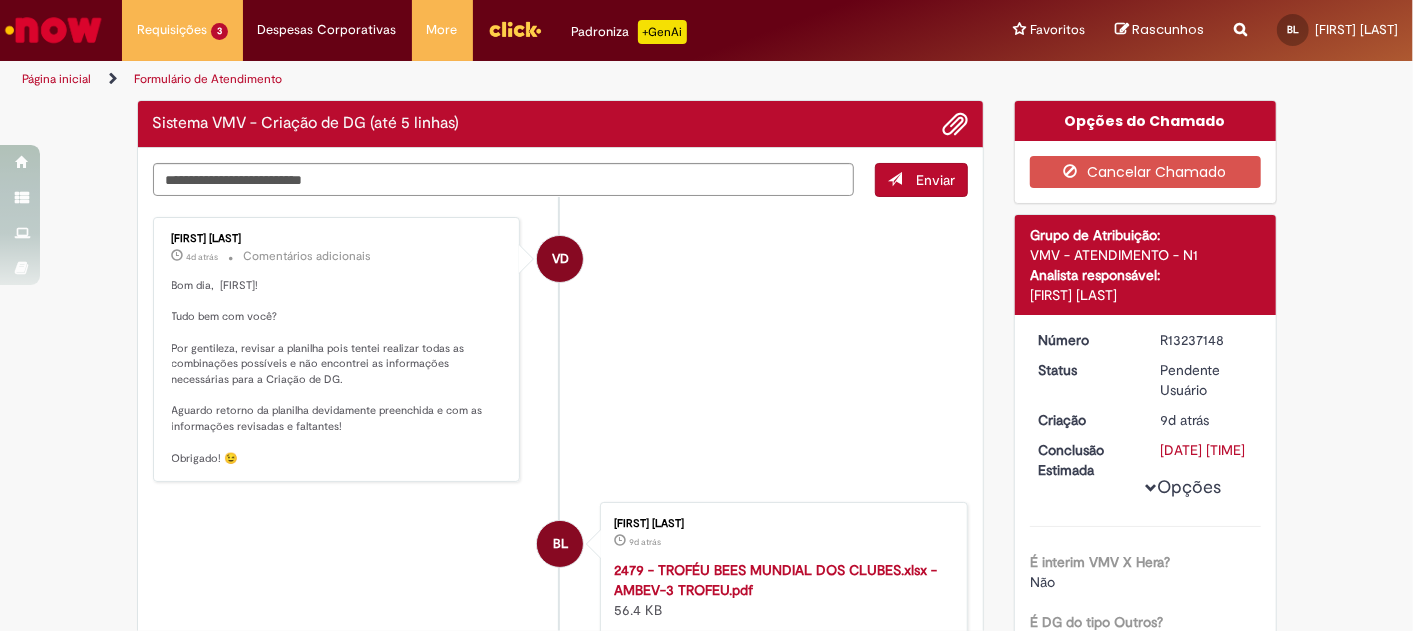 click on "VD
[FIRST] [LAST]
4d atrás 4 dias atrás     Comentários adicionais
Bom dia,  [FIRST]!
Tudo bem com você?
Por gentileza, revisar a planilha pois tentei realizar todas as combinações possíveis e não encontrei as informações necessárias para a Criação de DG.
Aguardo retorno da planilha devidamente preenchida e com as informações revisadas e faltantes!
Obrigado! 😉" at bounding box center (561, 350) 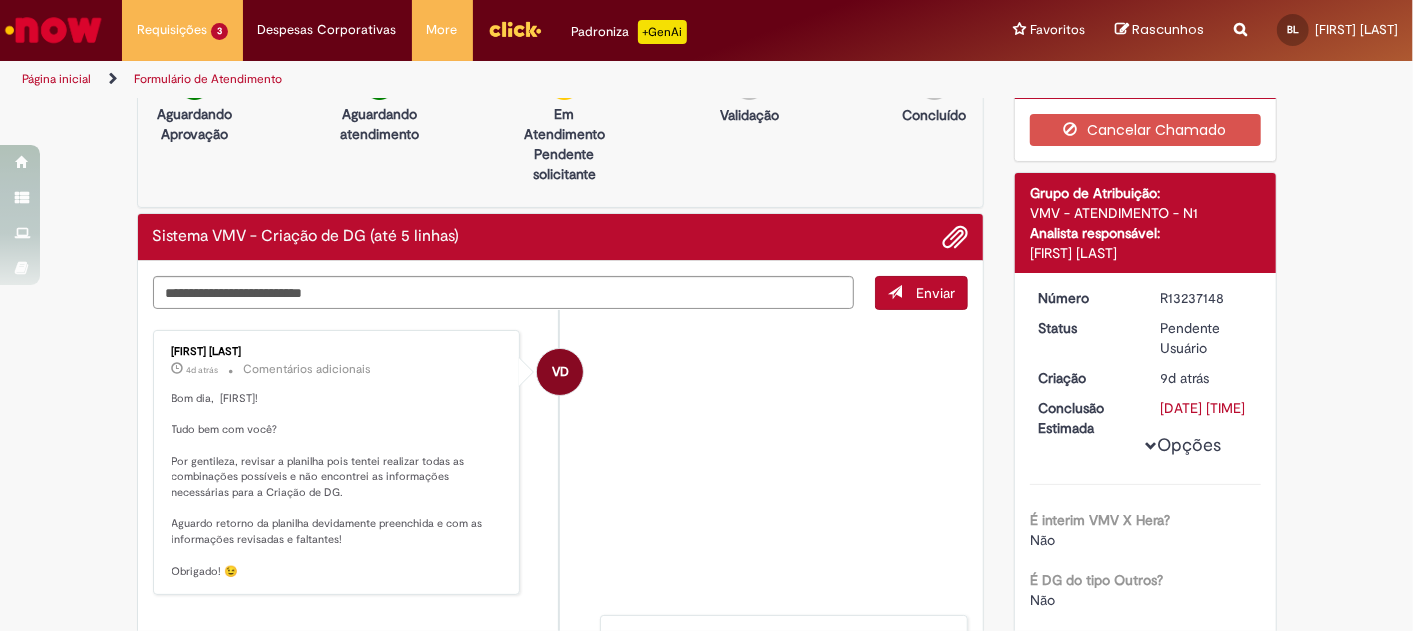 scroll, scrollTop: 0, scrollLeft: 0, axis: both 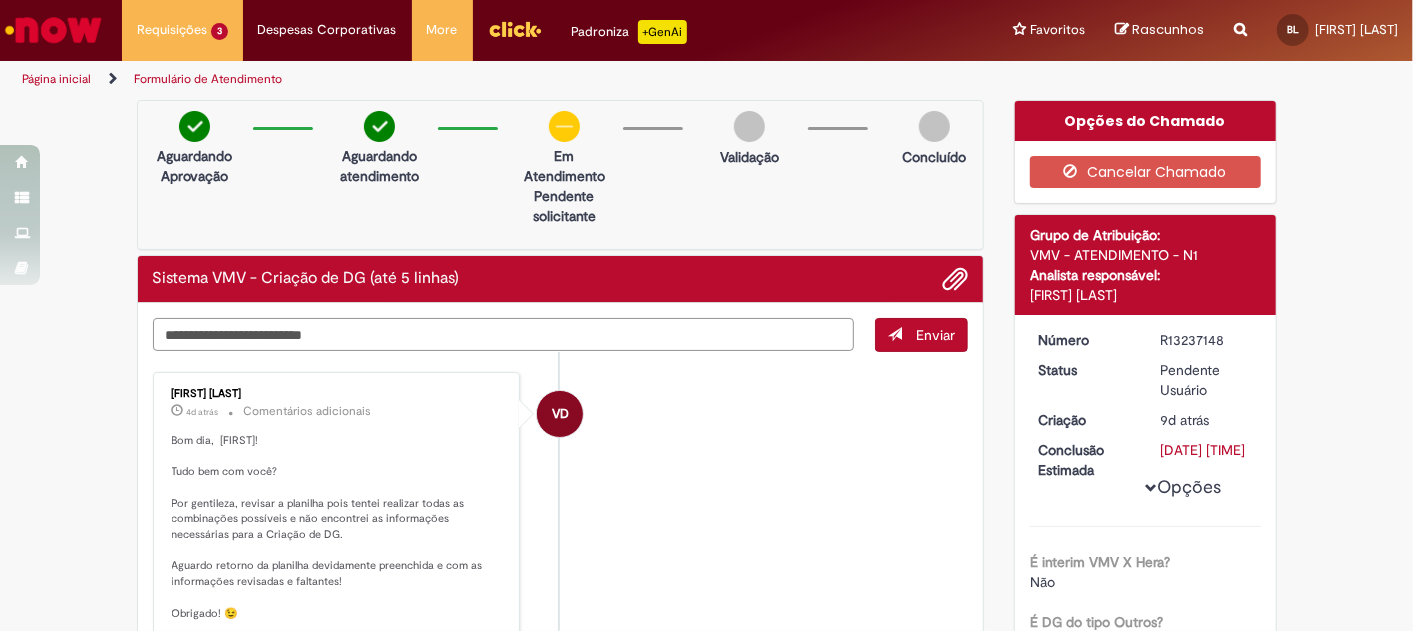 click at bounding box center (504, 334) 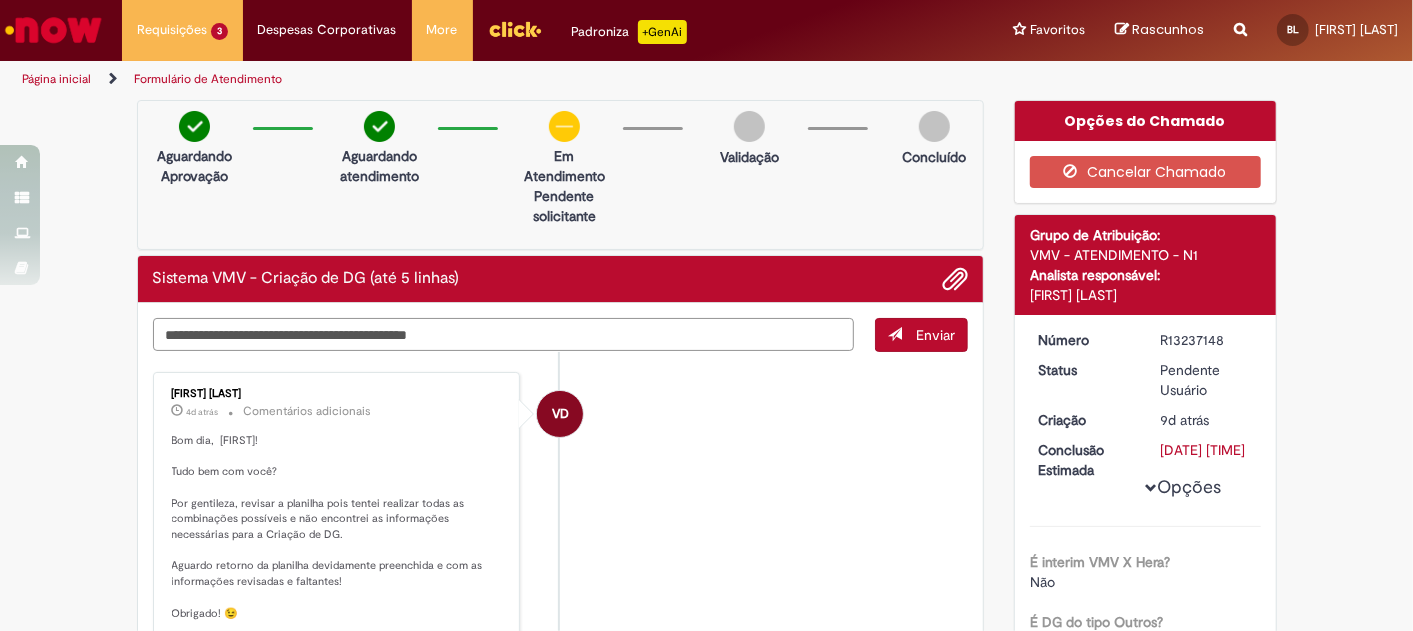 type on "**********" 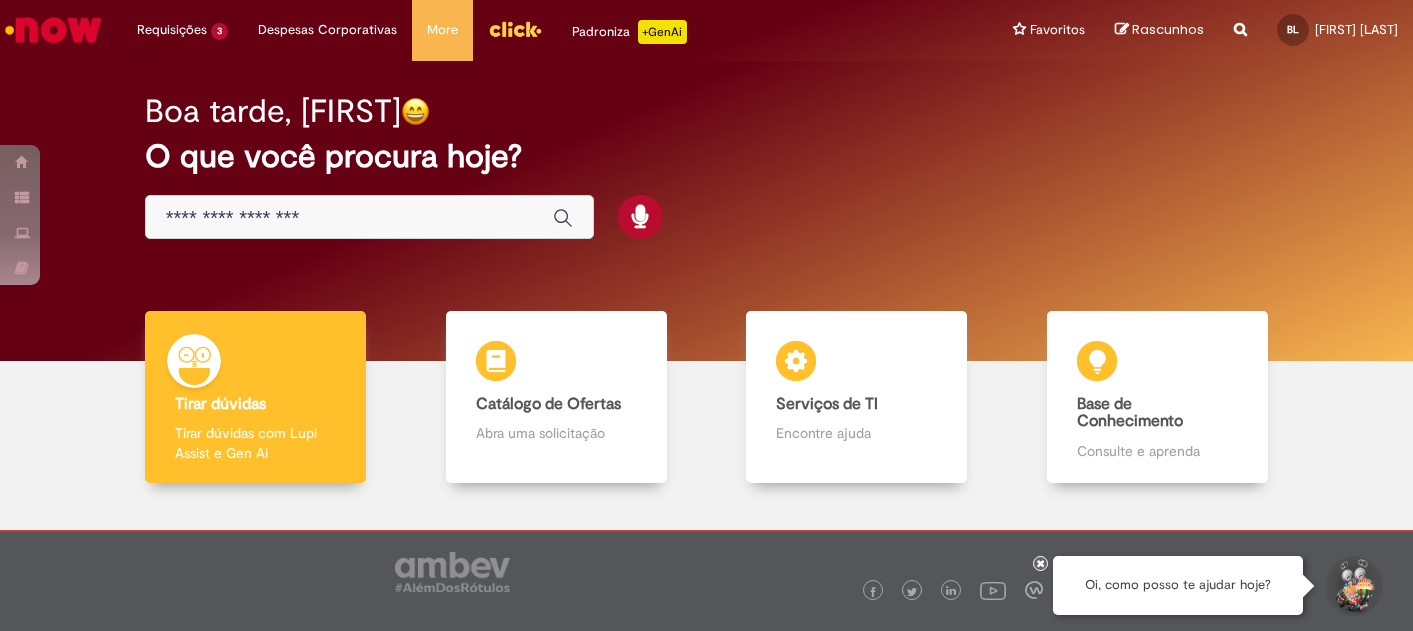 scroll, scrollTop: 0, scrollLeft: 0, axis: both 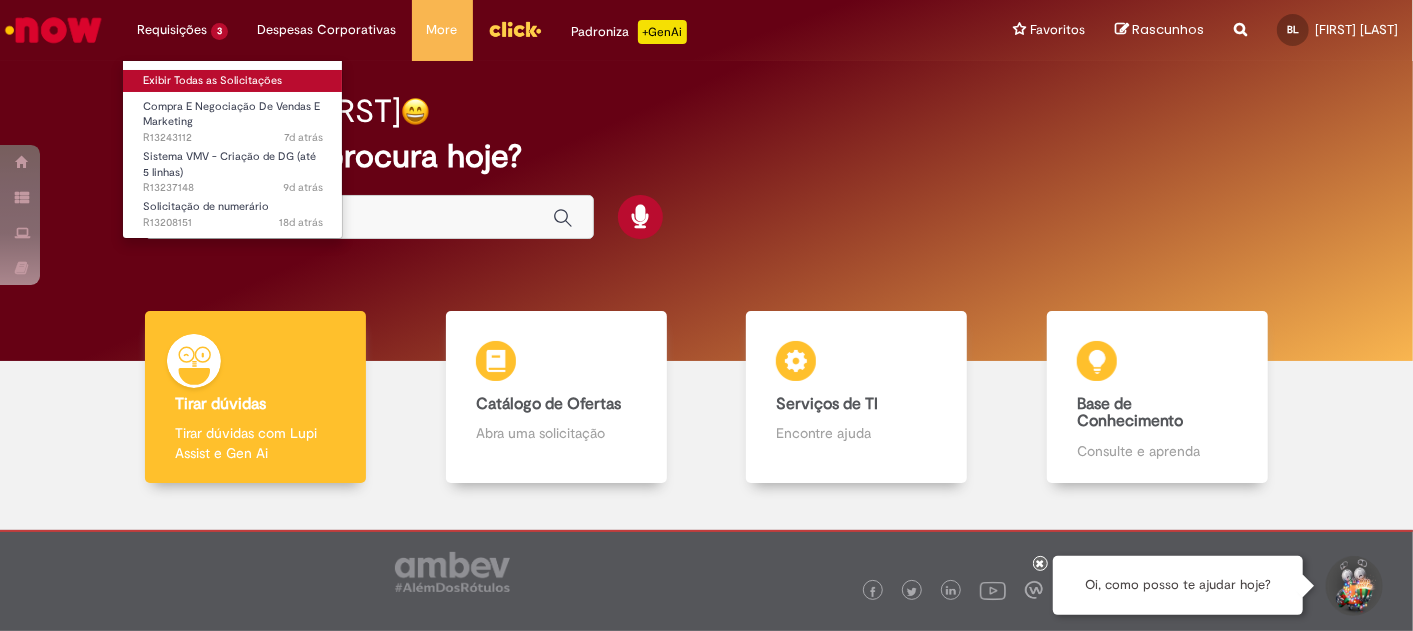 click on "Exibir Todas as Solicitações" at bounding box center [233, 81] 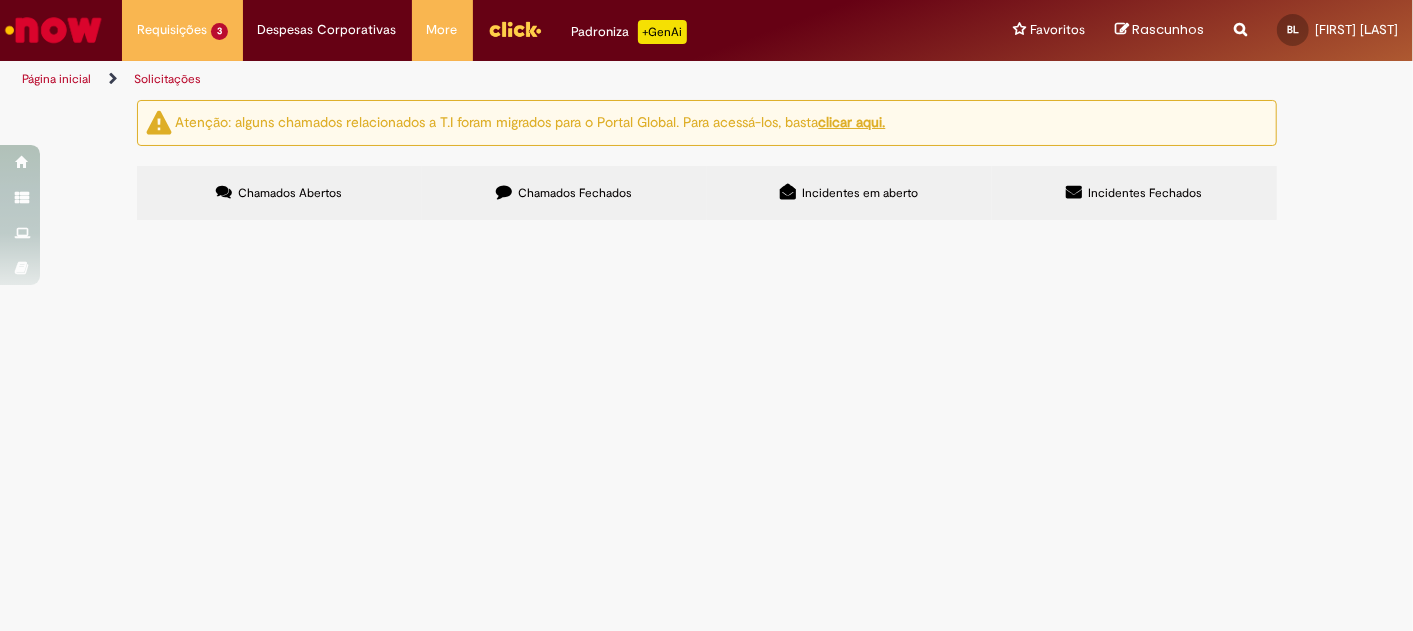 click on "Chamados Fechados" at bounding box center (575, 193) 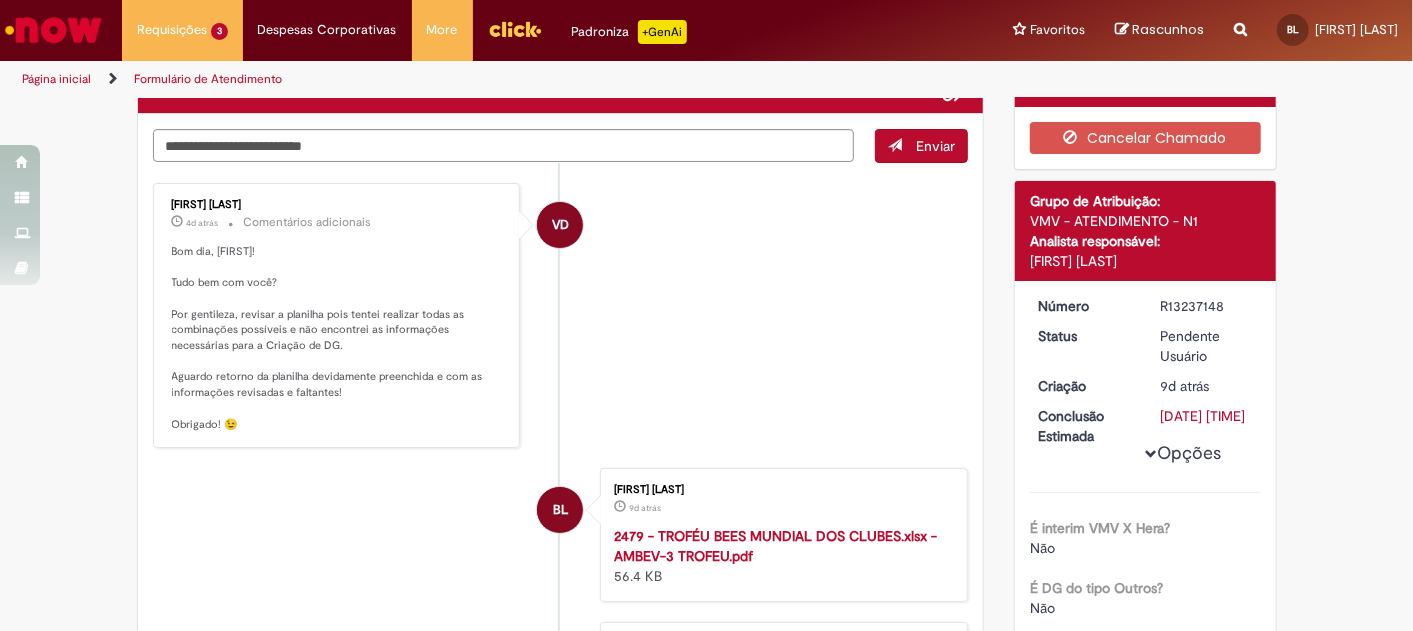 scroll, scrollTop: 0, scrollLeft: 0, axis: both 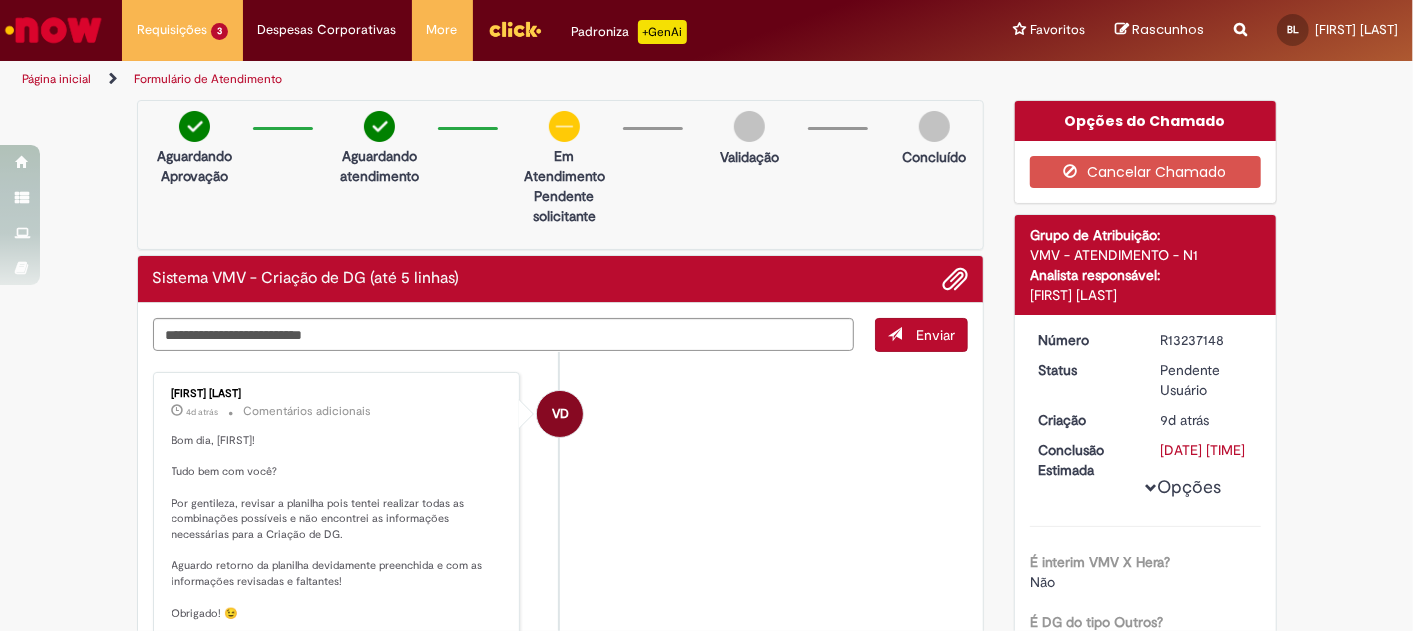 click on "Aguardando Aprovação
Aguardando atendimento
Em Atendimento   Clique para exibir         Pendente solicitante
Validação
Concluído" at bounding box center (561, 175) 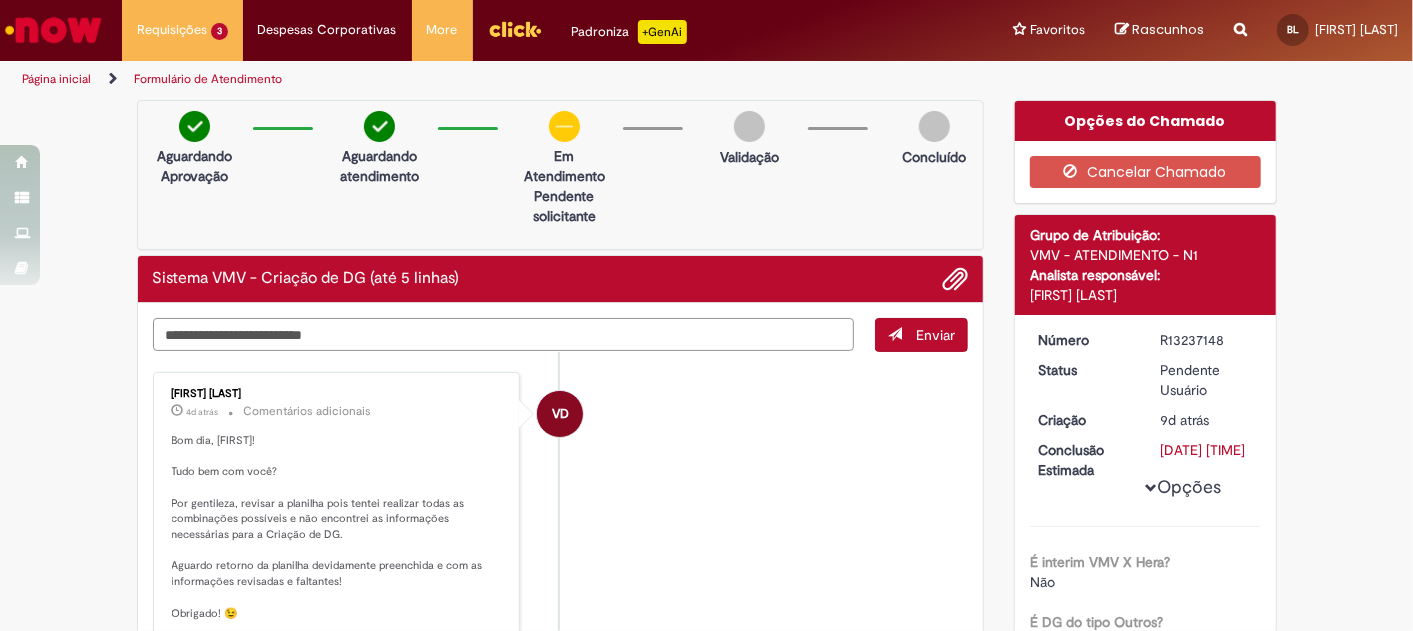 click at bounding box center [504, 334] 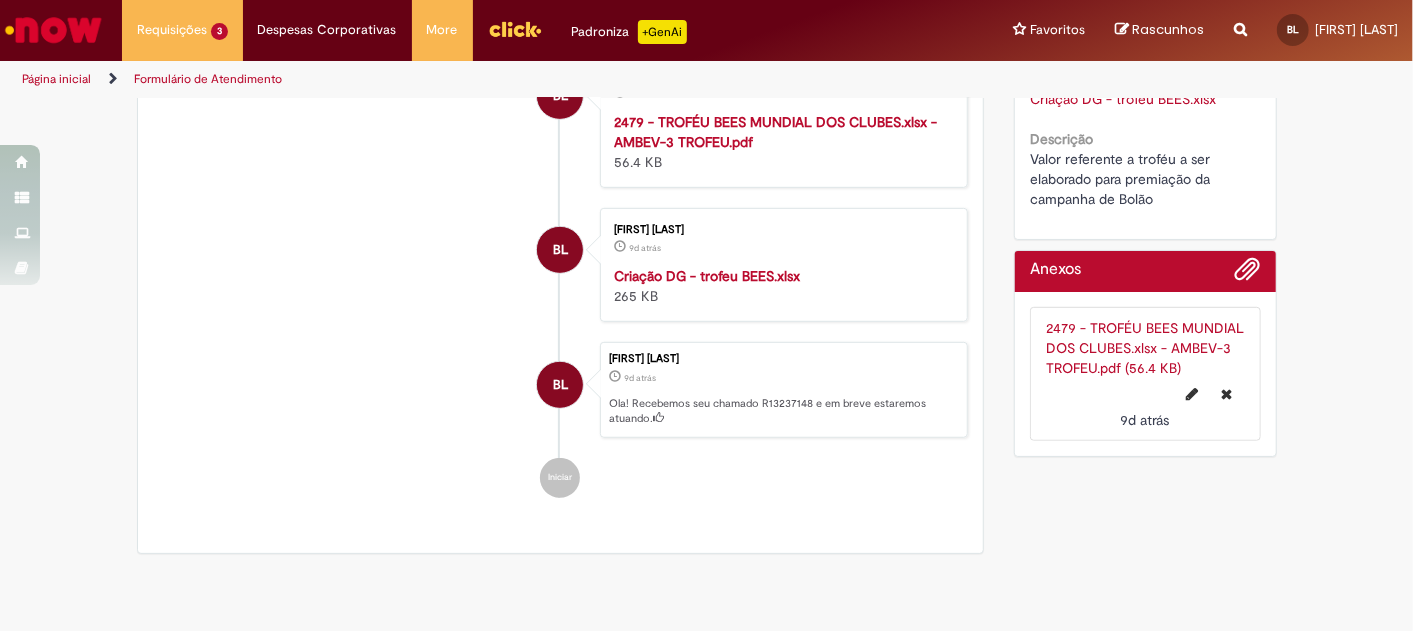 scroll, scrollTop: 555, scrollLeft: 0, axis: vertical 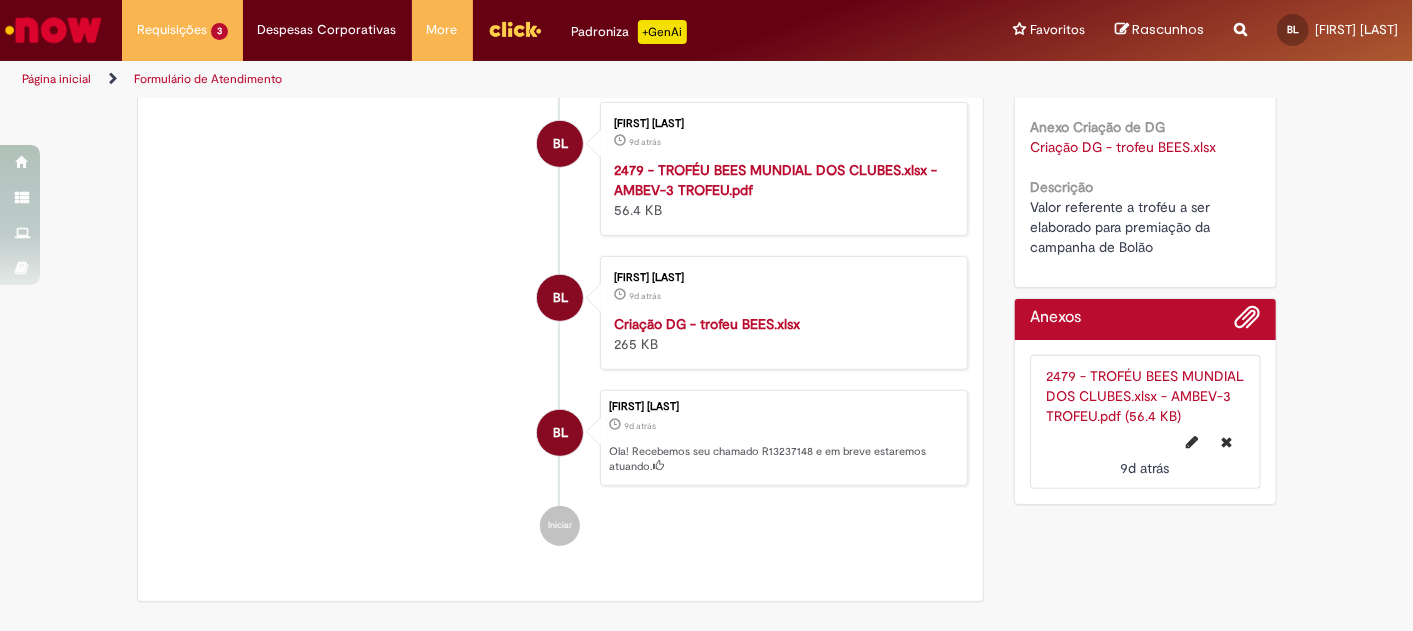 click on "Criação DG - trofeu BEES.xlsx" at bounding box center [707, 324] 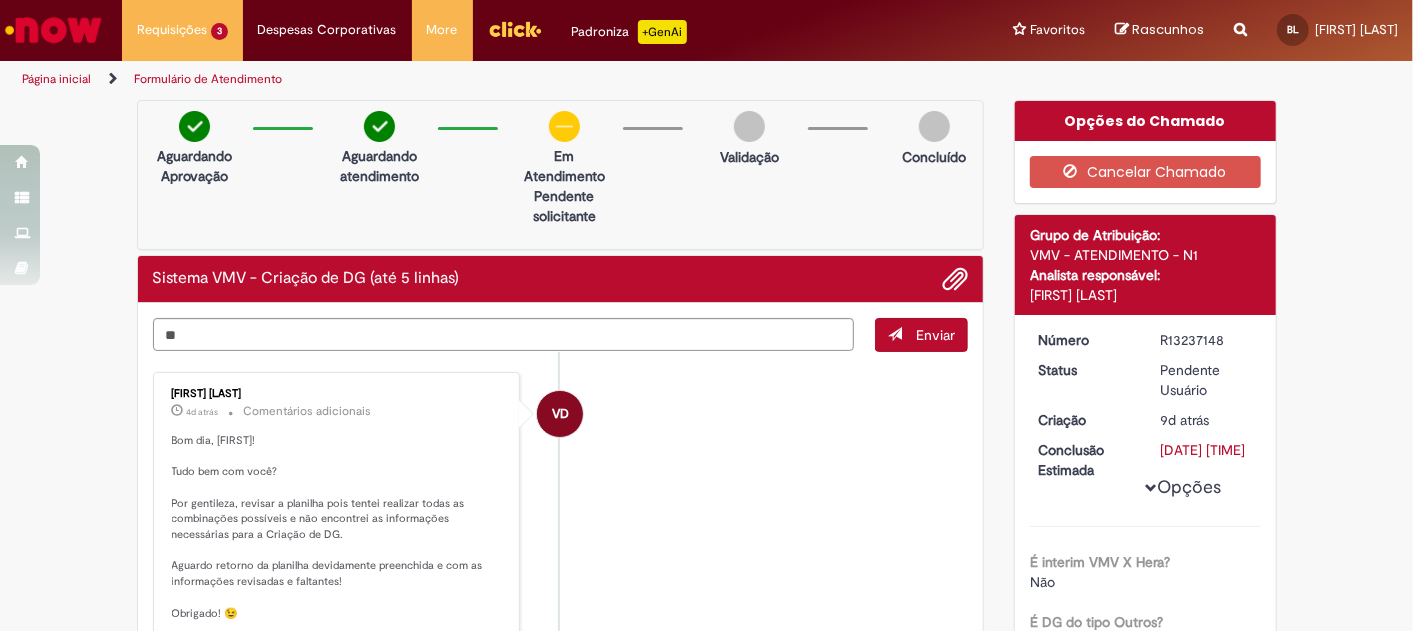 scroll, scrollTop: 111, scrollLeft: 0, axis: vertical 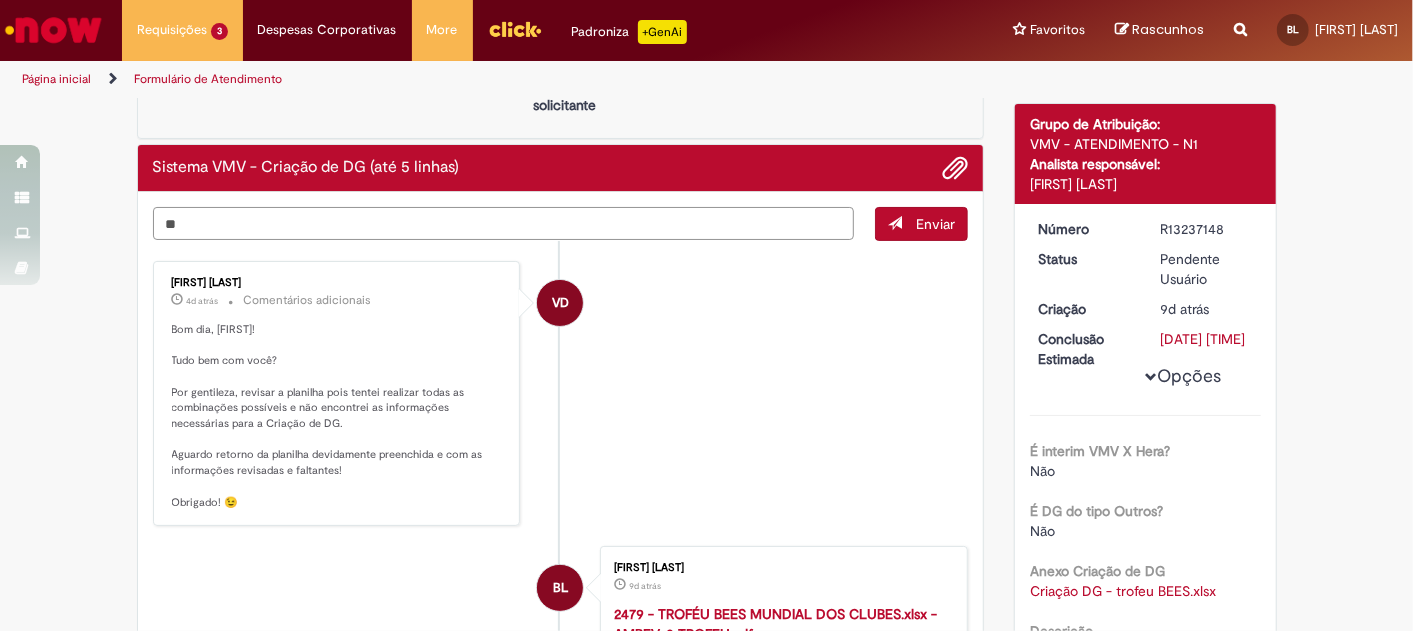 click on "**" at bounding box center [504, 223] 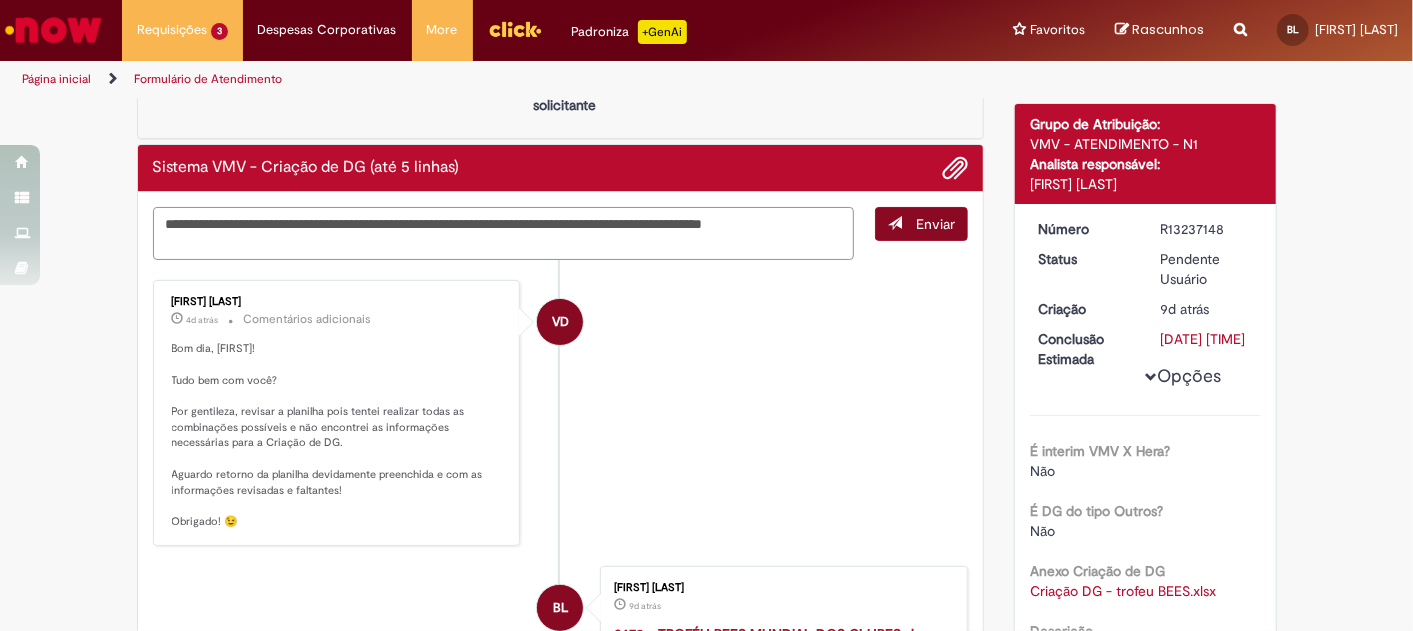 type on "**********" 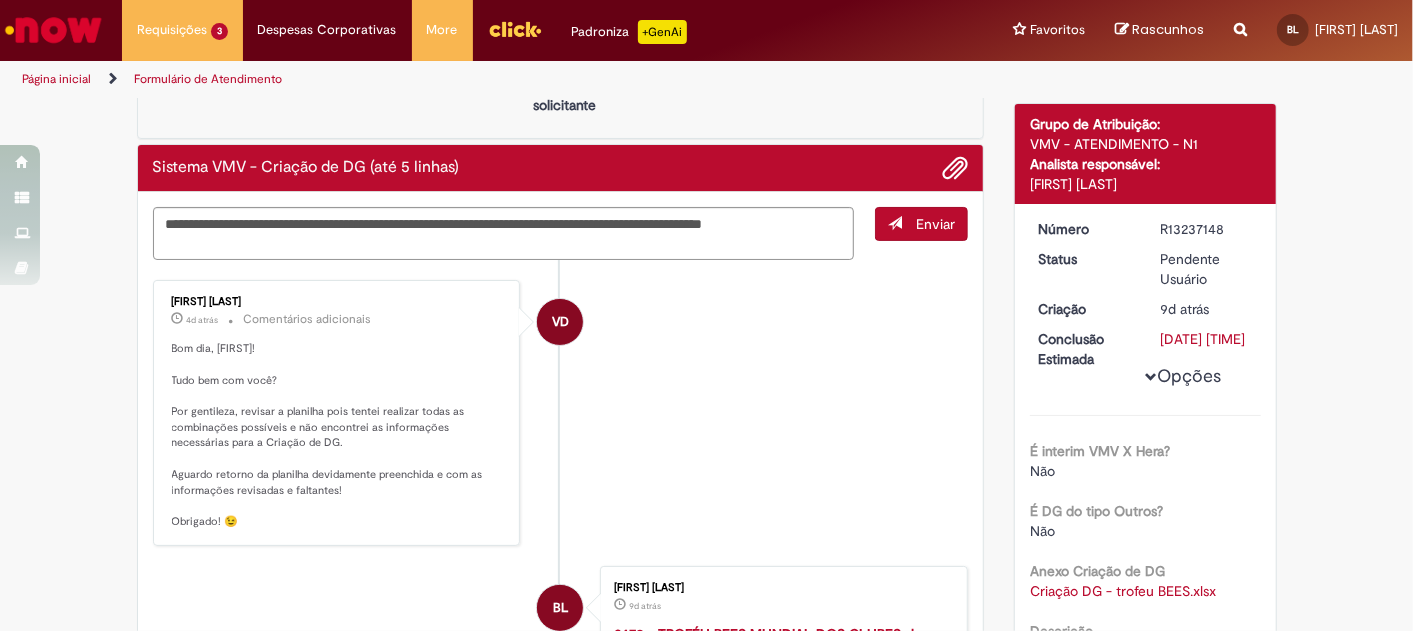 click on "Enviar" at bounding box center (921, 224) 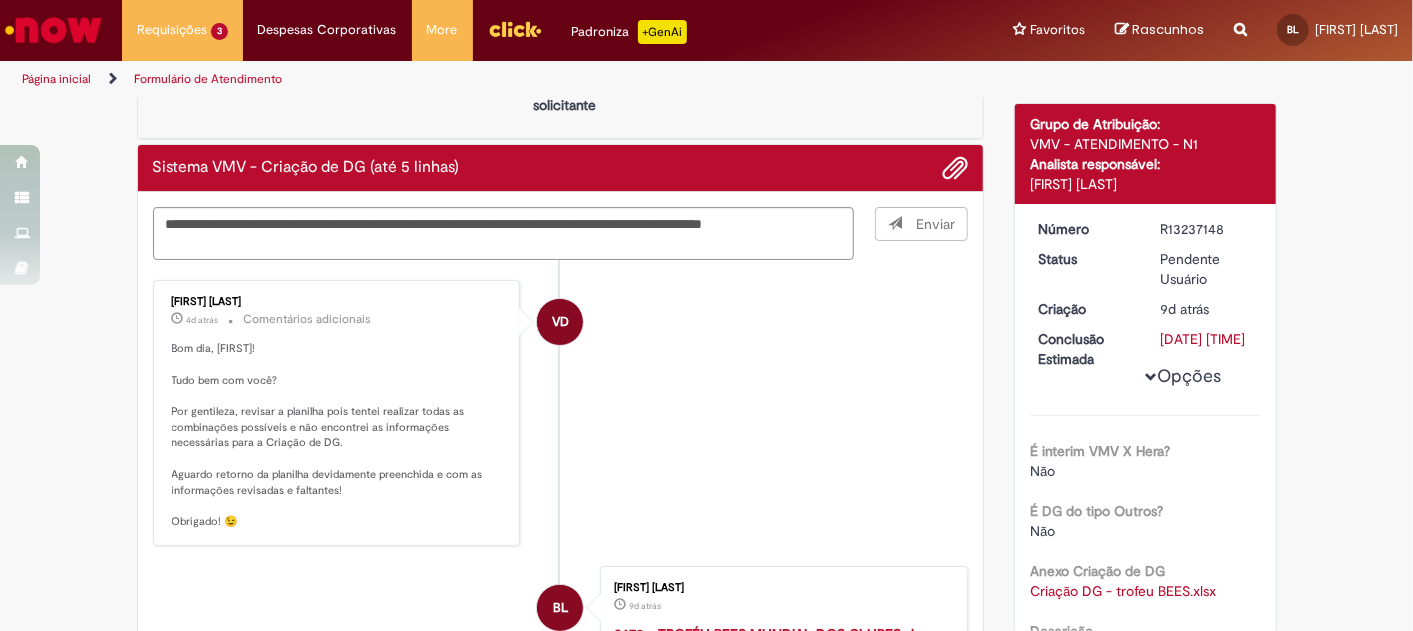 type 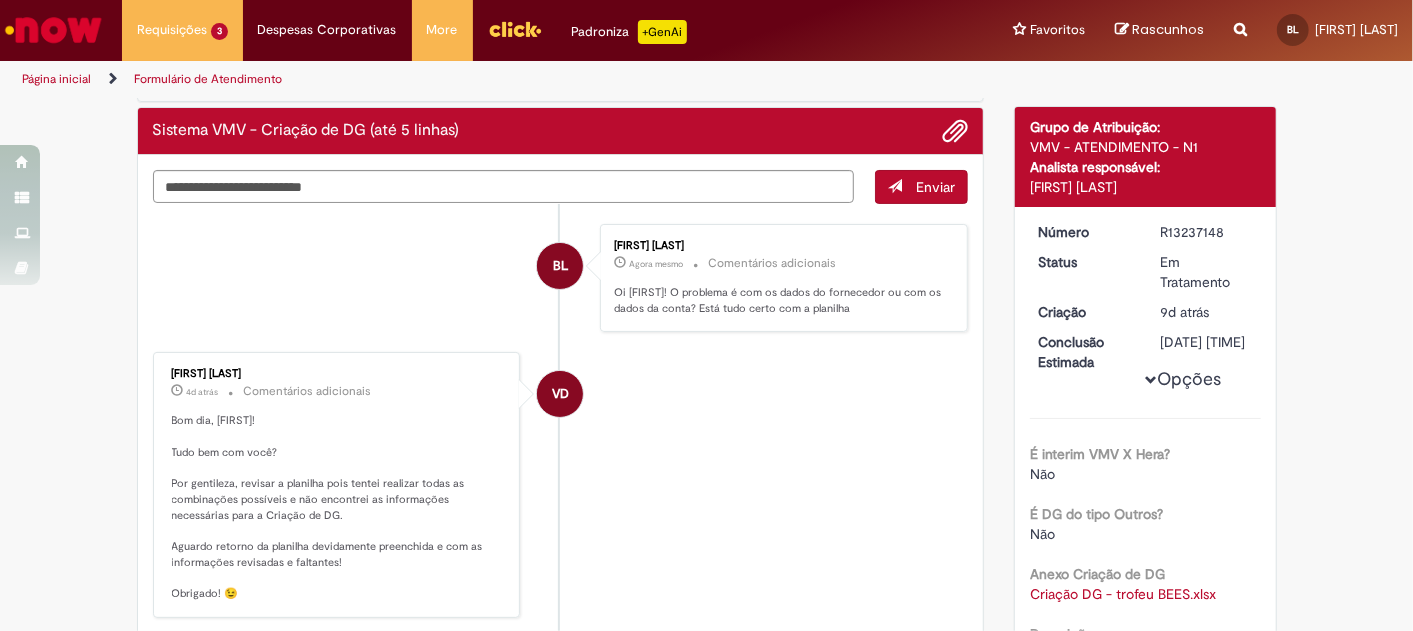 scroll, scrollTop: 0, scrollLeft: 0, axis: both 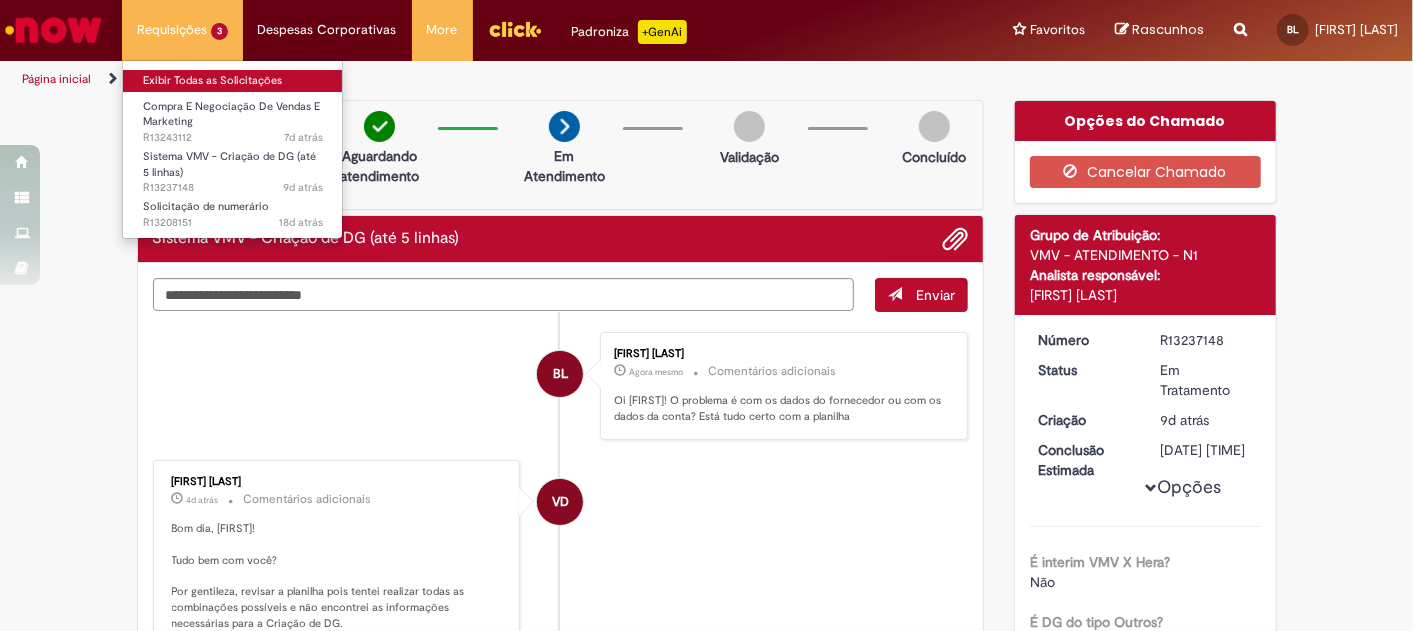 click on "Exibir Todas as Solicitações" at bounding box center [233, 81] 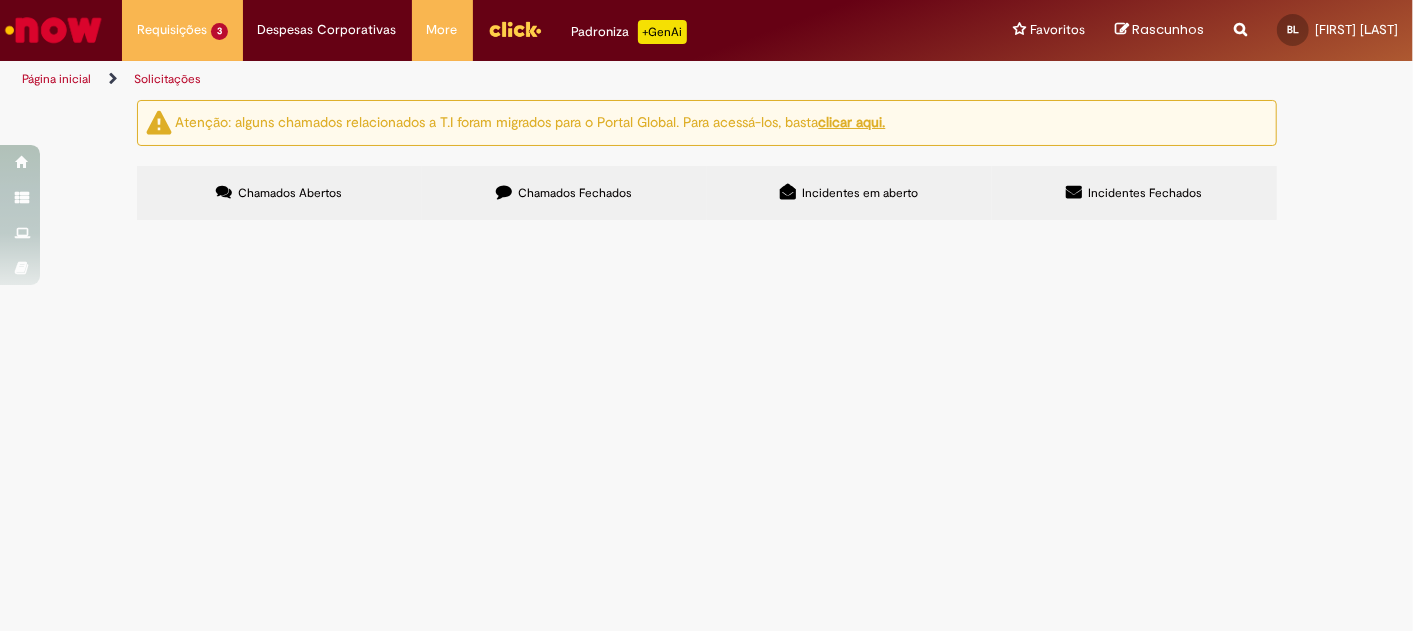 click on "Chamados Fechados" at bounding box center (564, 193) 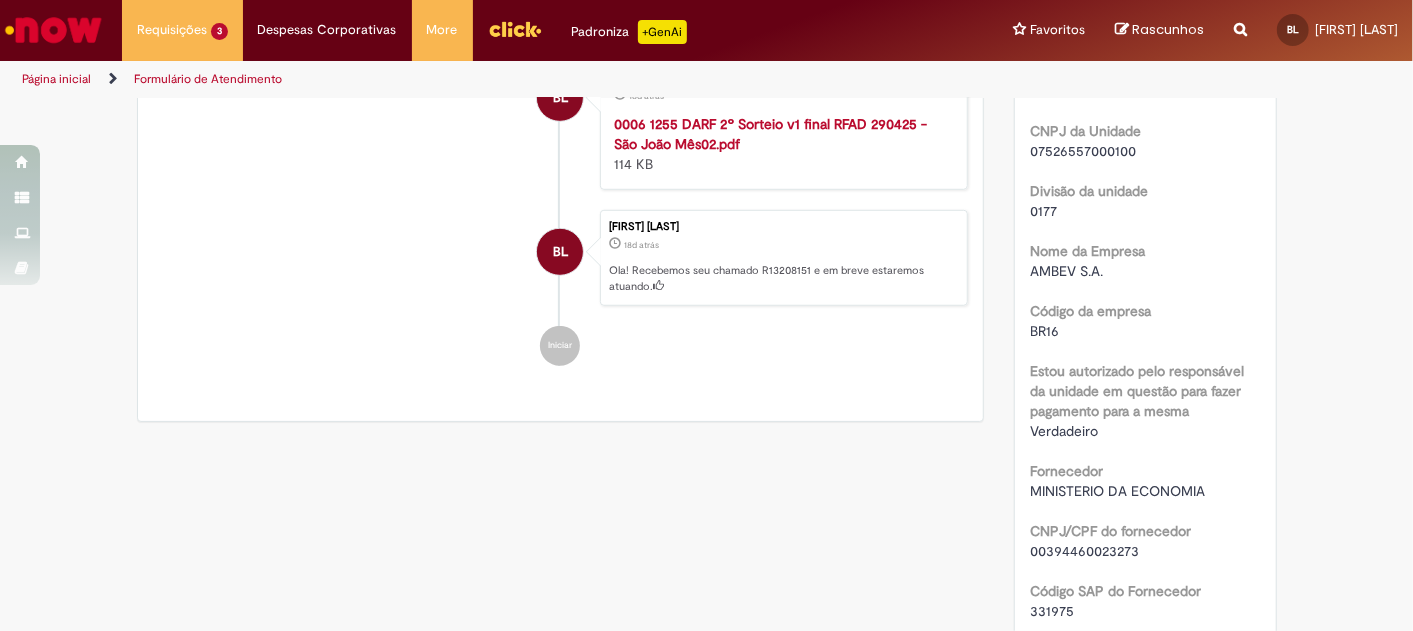 scroll, scrollTop: 670, scrollLeft: 0, axis: vertical 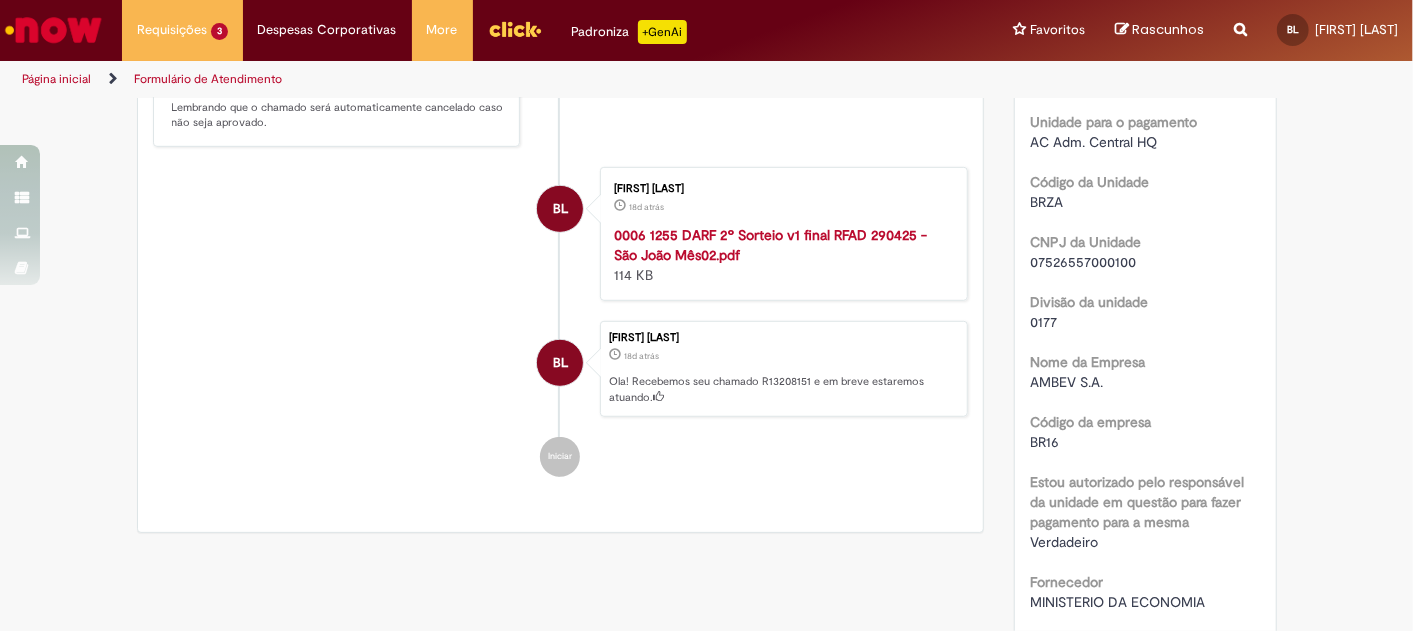 click on "0006 1255 DARF 2º Sorteio v1 final RFAD 290425 - São João Mês02.pdf" at bounding box center [770, 245] 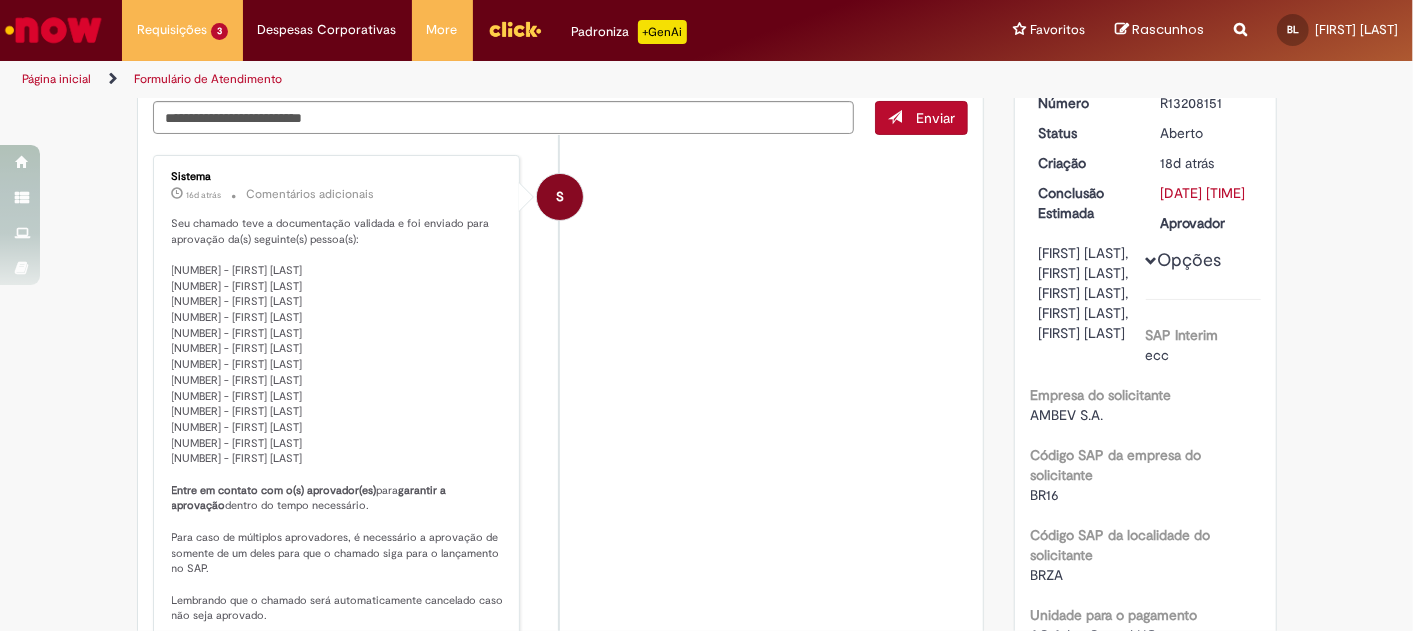 scroll, scrollTop: 222, scrollLeft: 0, axis: vertical 